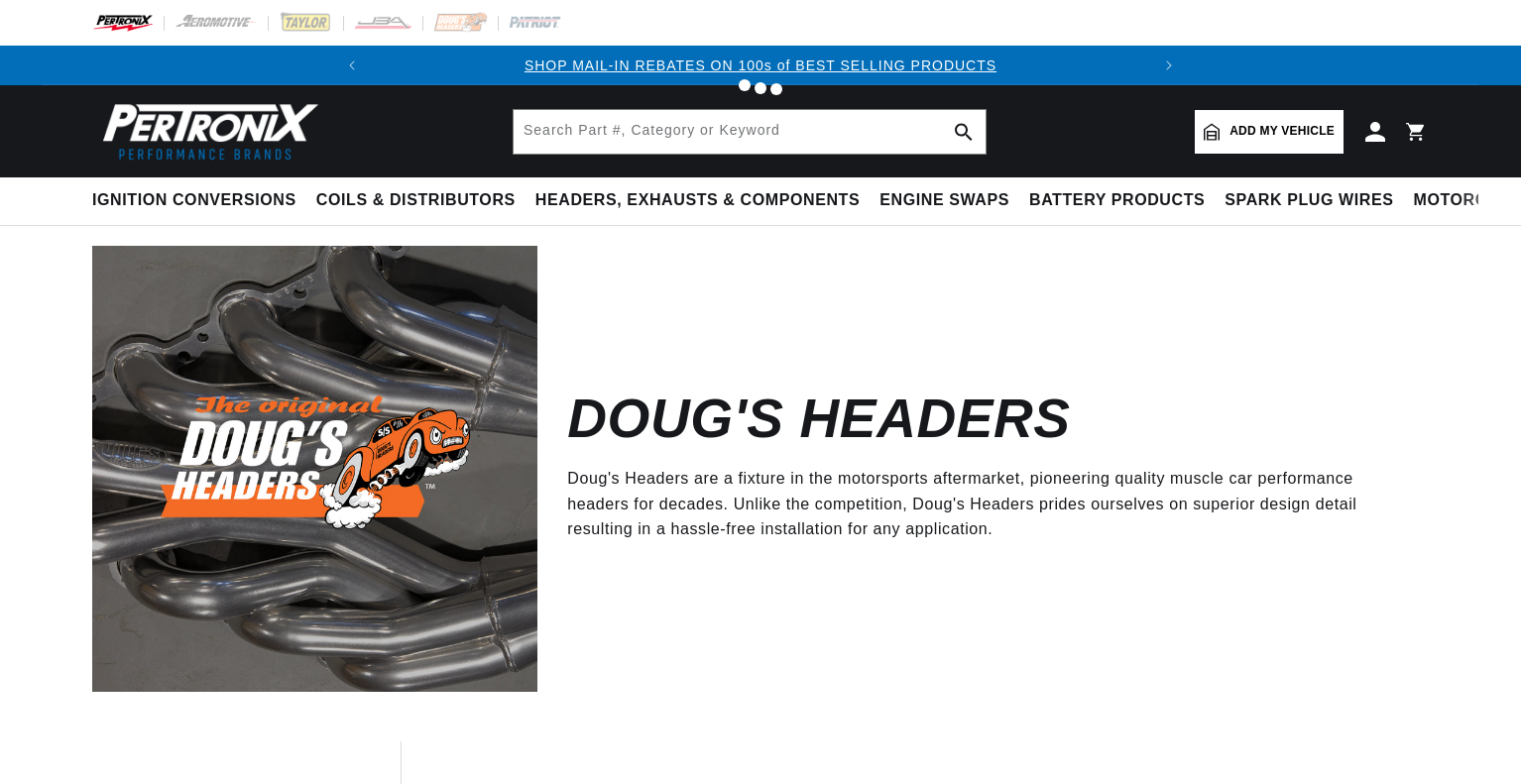 scroll, scrollTop: 0, scrollLeft: 0, axis: both 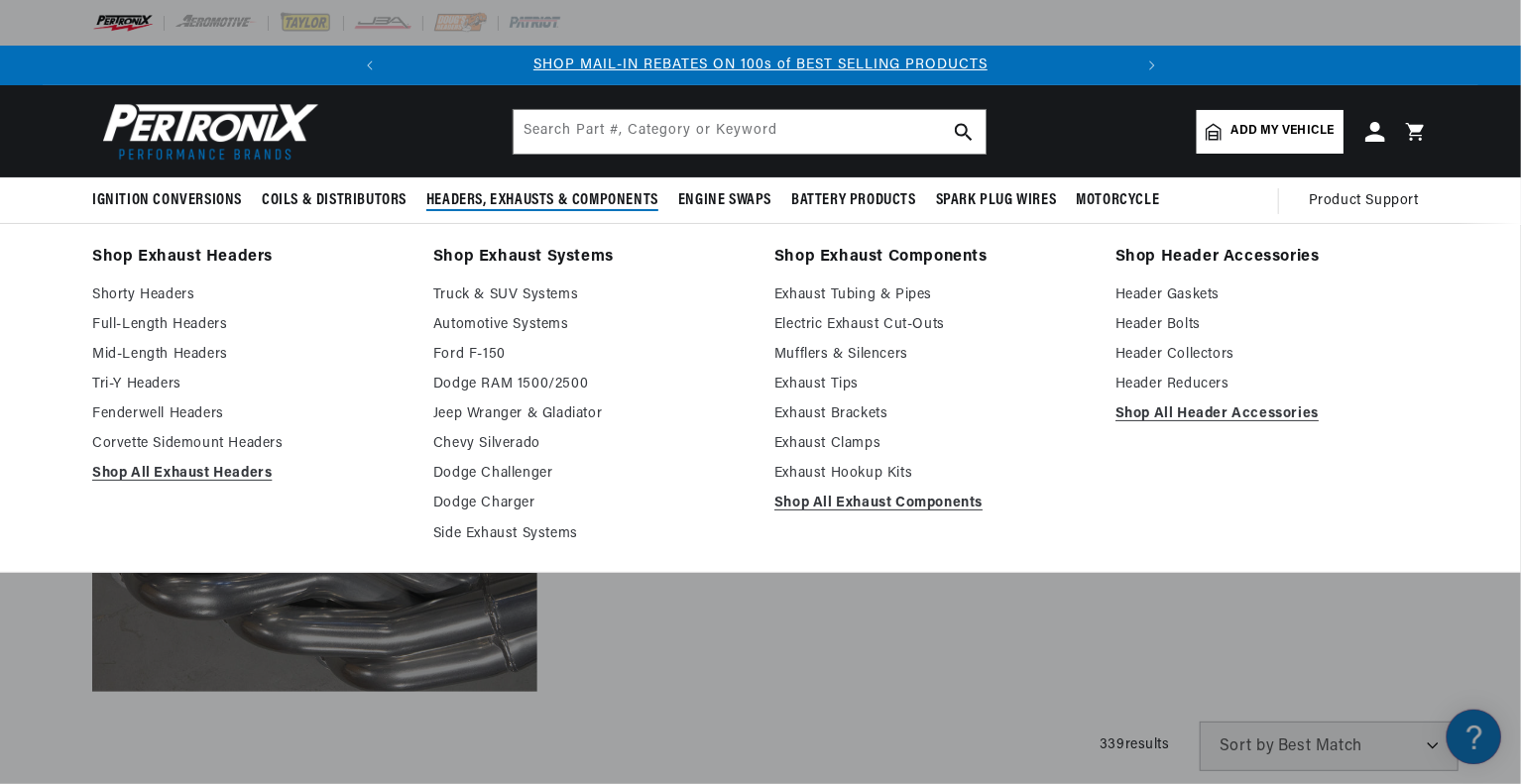 click on "Headers, Exhausts & Components" at bounding box center (542, 200) 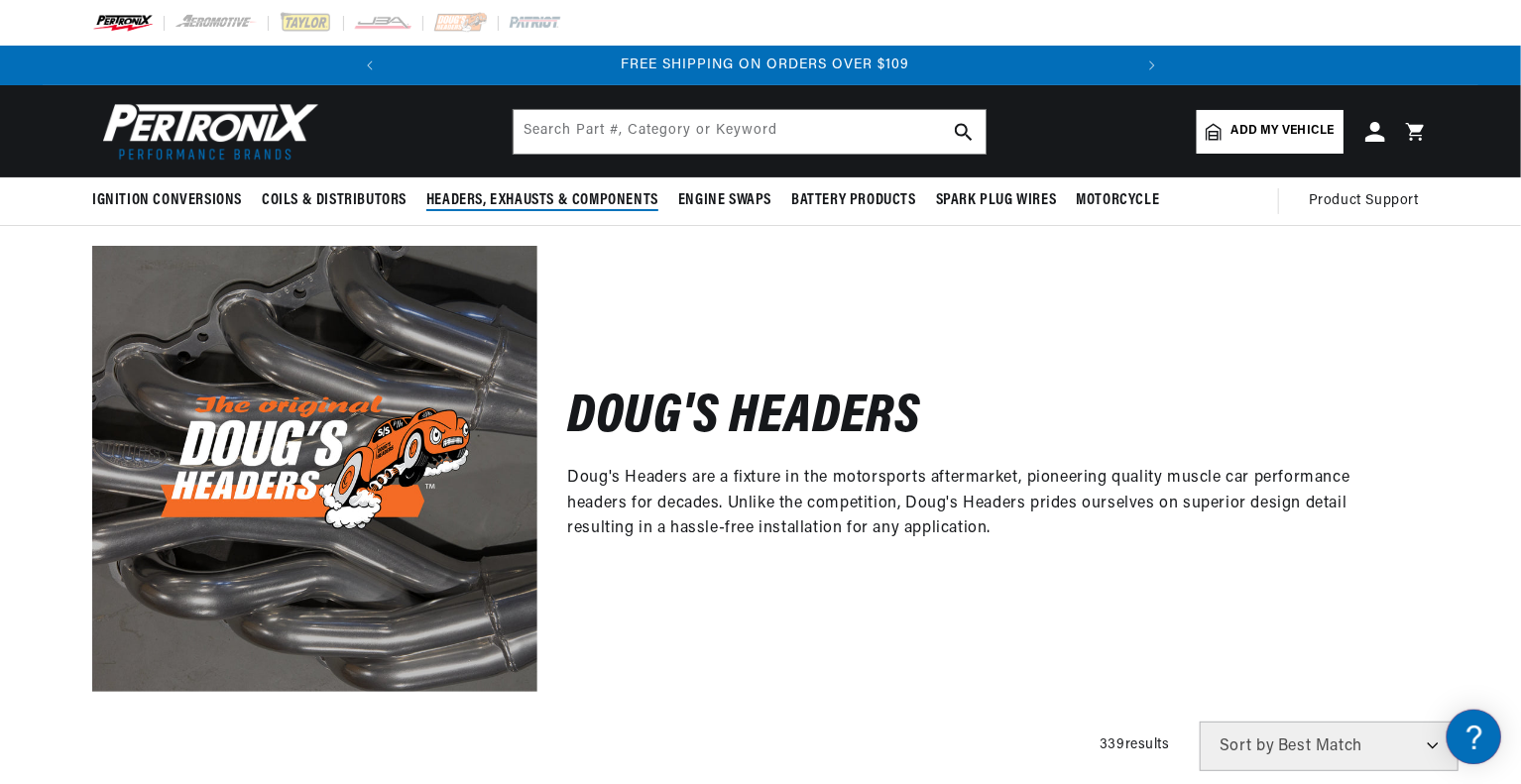 scroll, scrollTop: 0, scrollLeft: 740, axis: horizontal 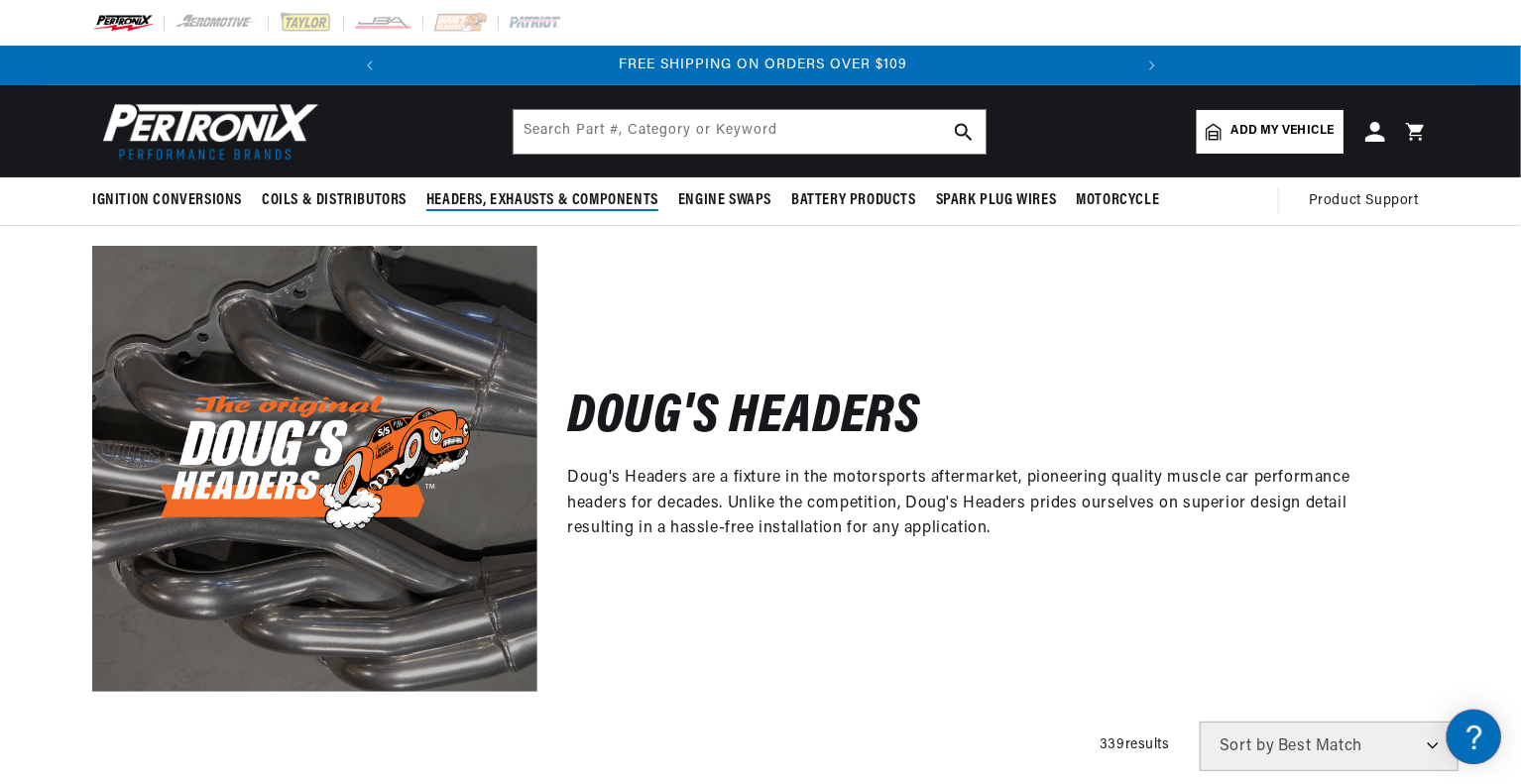 click on "Headers, Exhausts & Components" at bounding box center [542, 200] 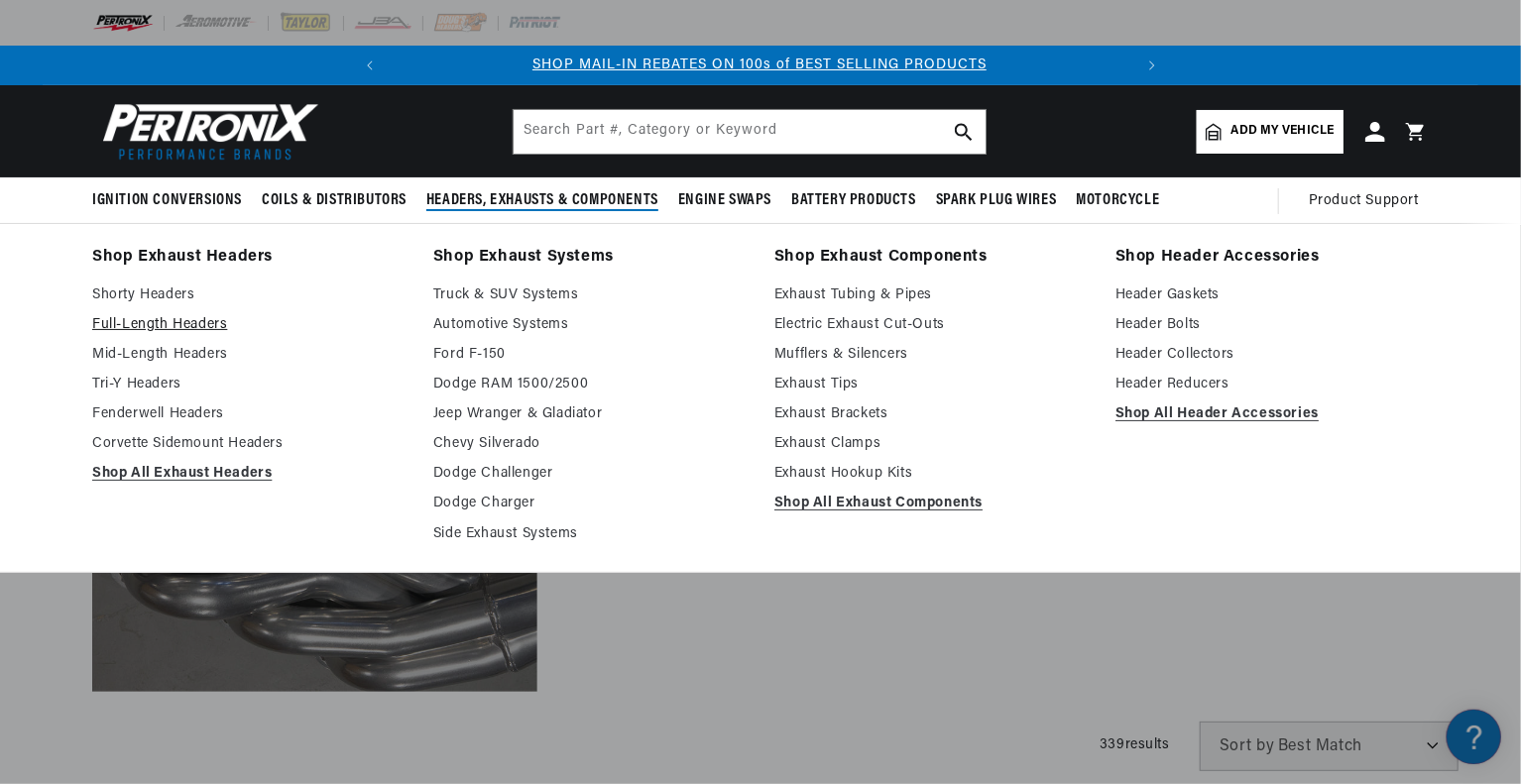 scroll, scrollTop: 0, scrollLeft: 0, axis: both 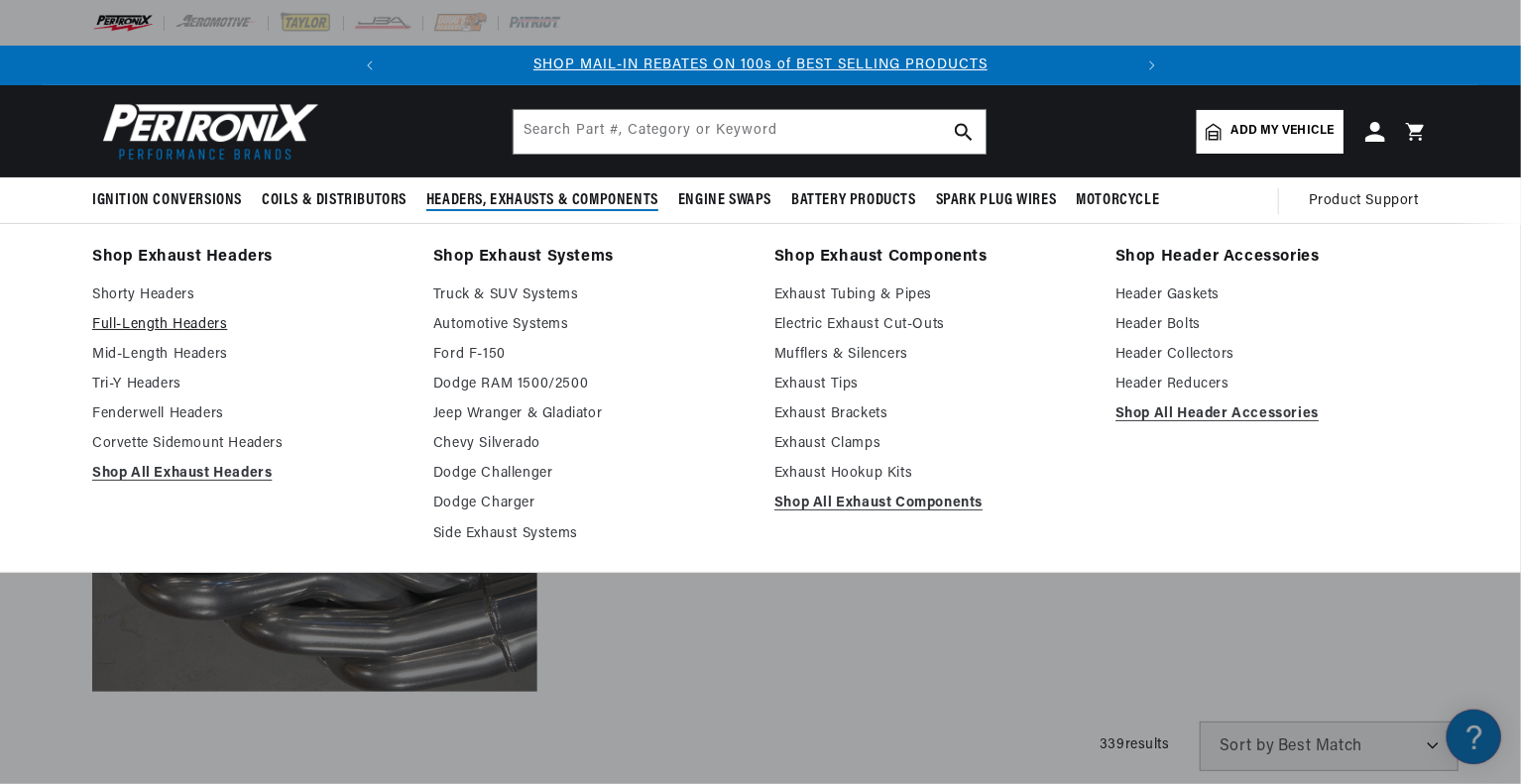 click on "Full-Length Headers" at bounding box center [249, 325] 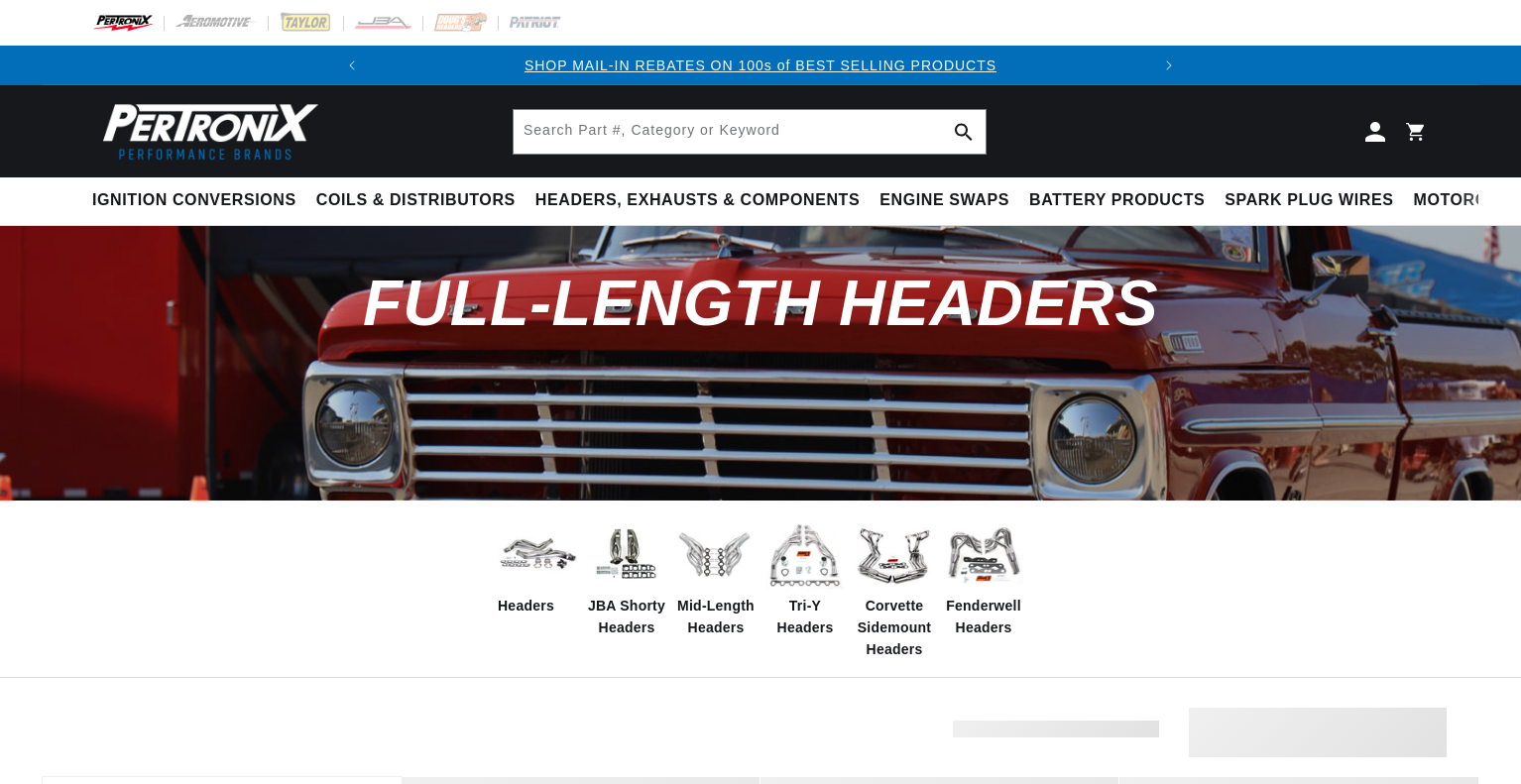 scroll, scrollTop: 0, scrollLeft: 0, axis: both 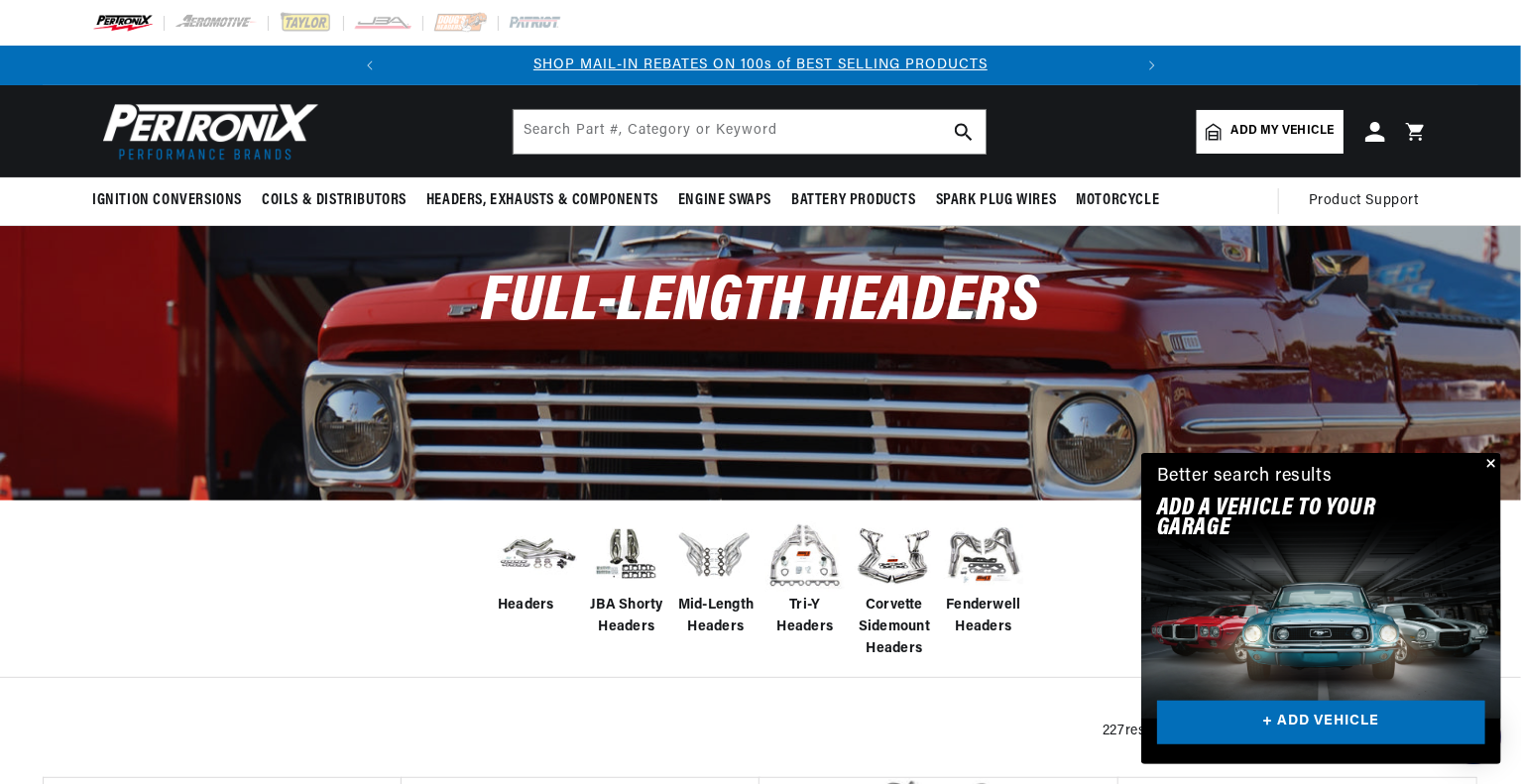 click at bounding box center [537, 554] 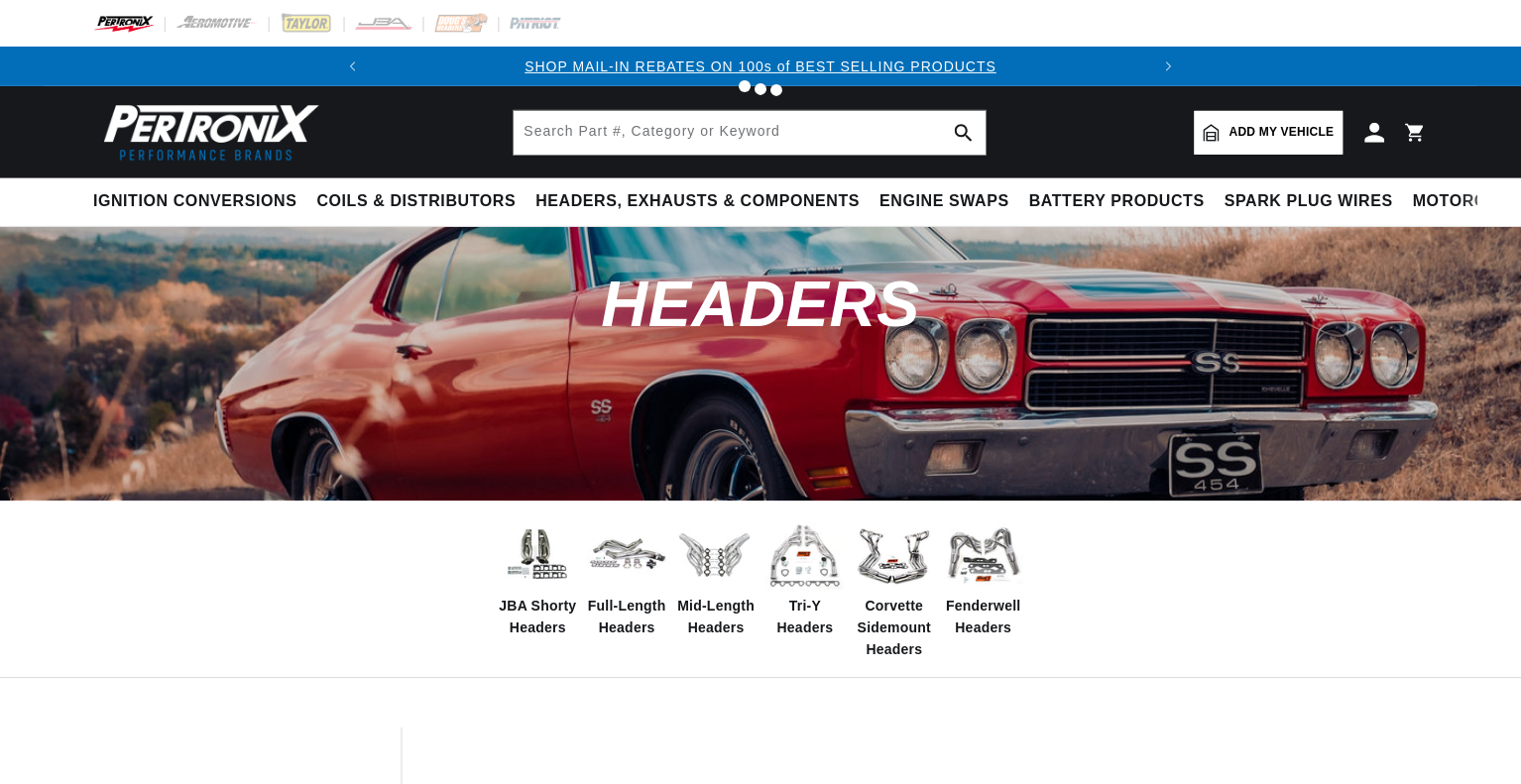 scroll, scrollTop: 0, scrollLeft: 0, axis: both 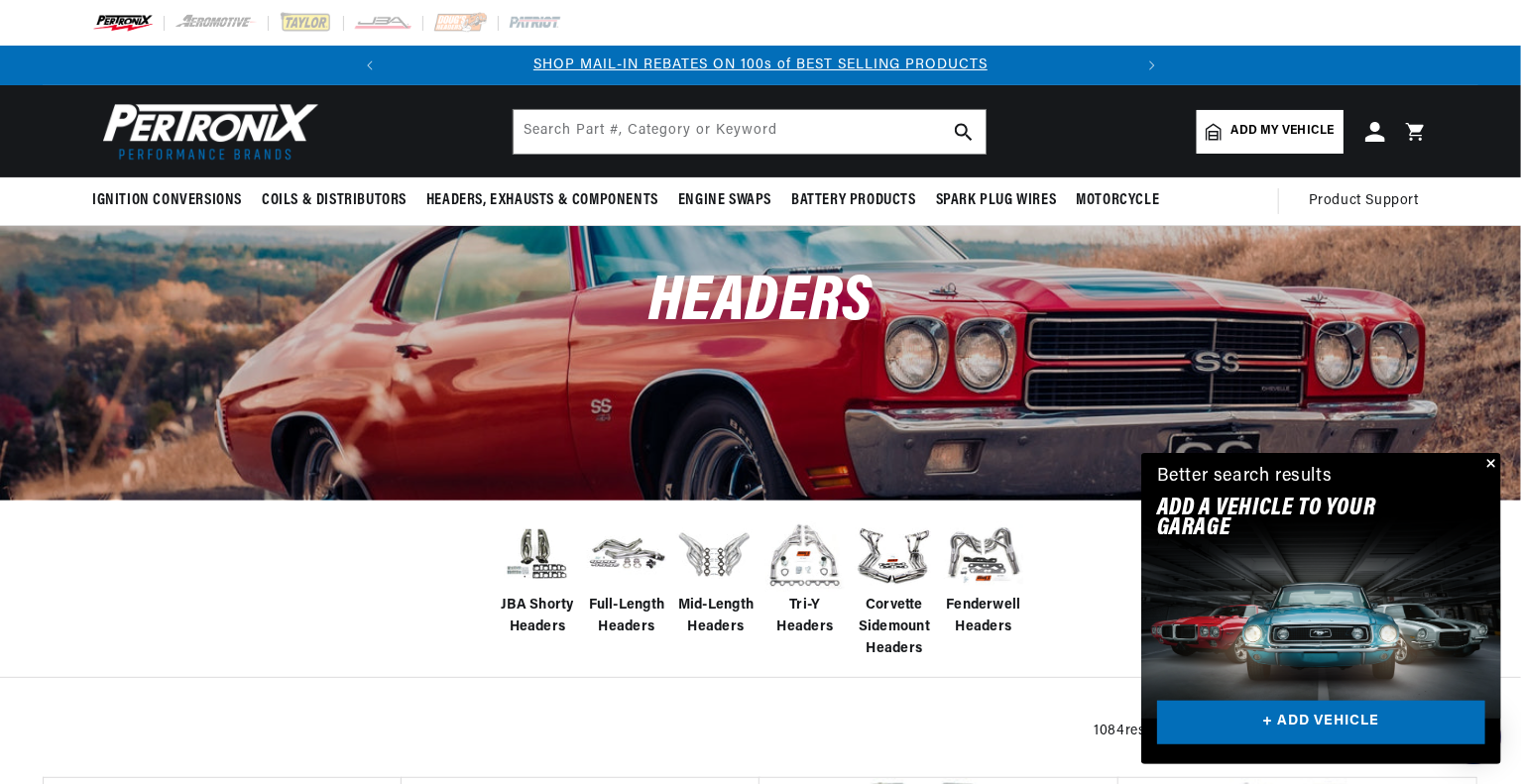 click on "Full-Length Headers" at bounding box center [627, 616] 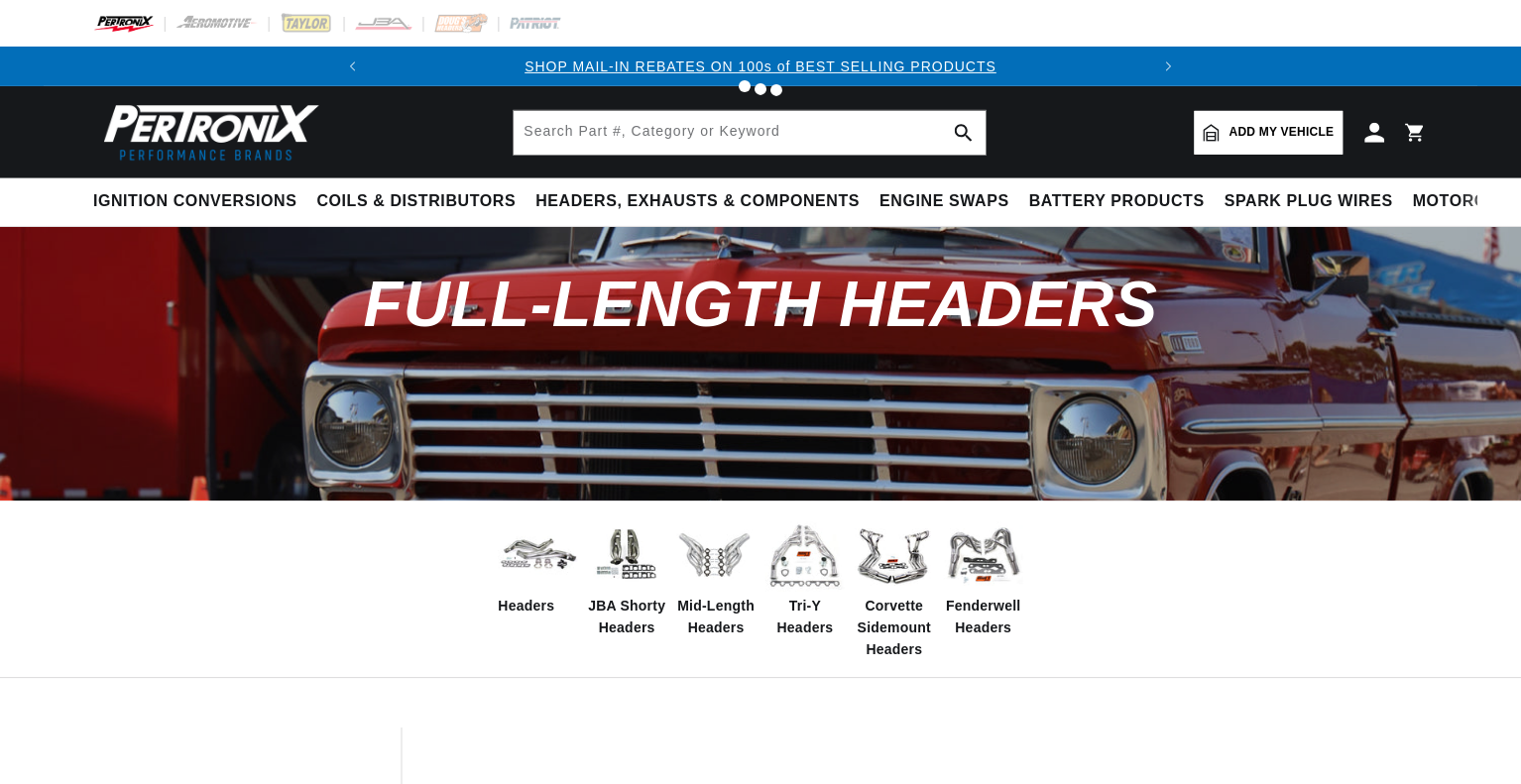 scroll, scrollTop: 0, scrollLeft: 0, axis: both 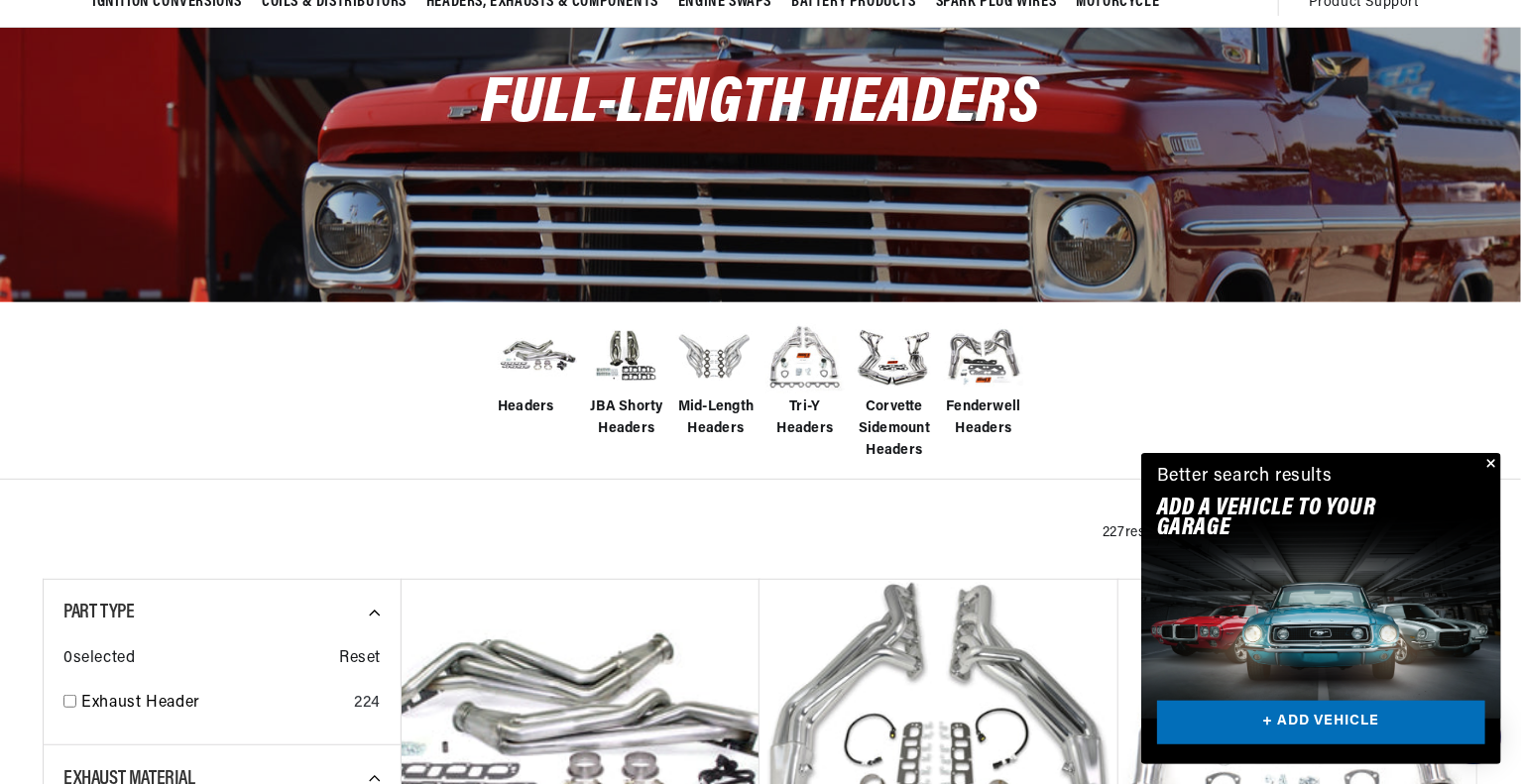 click at bounding box center (537, 356) 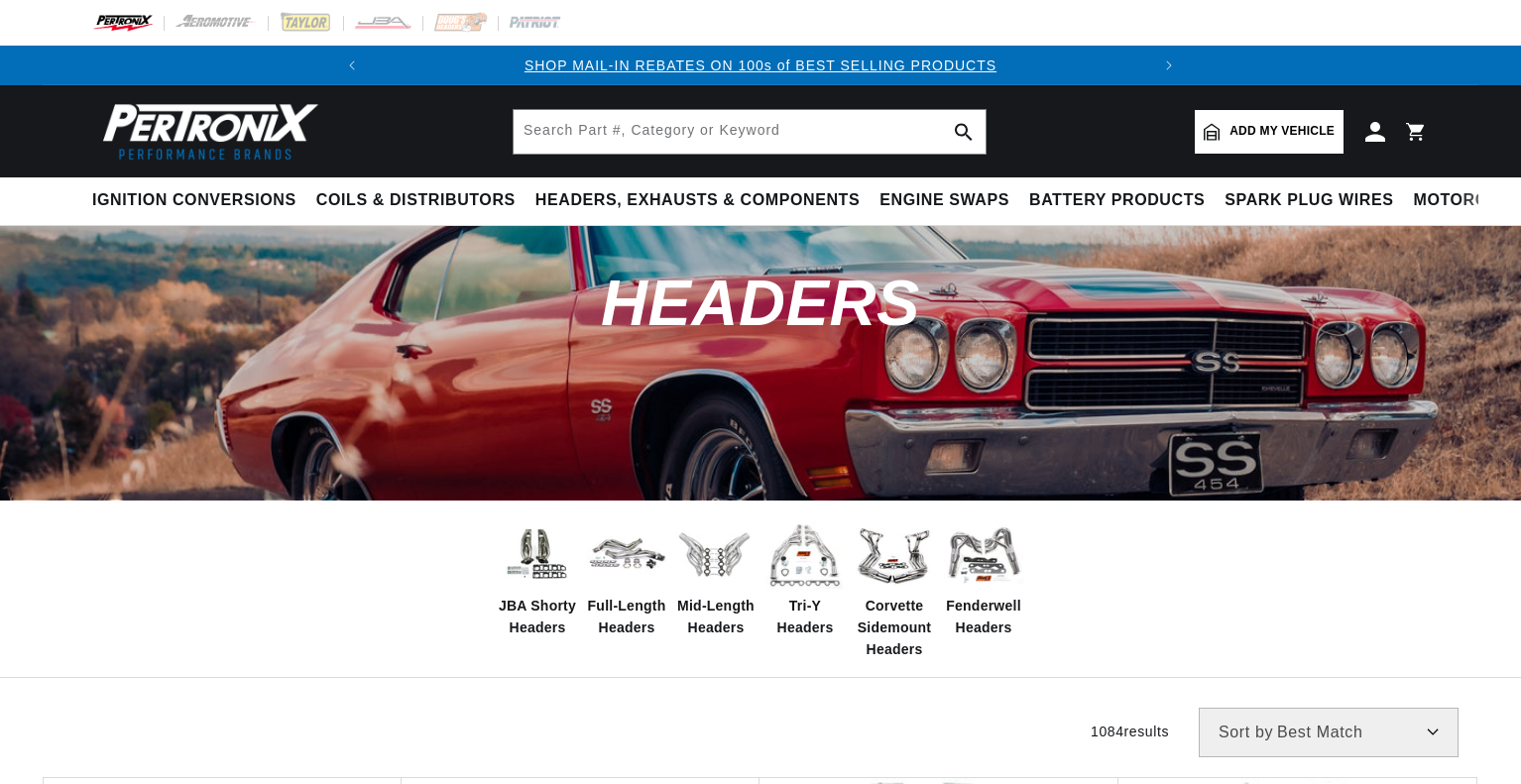 scroll, scrollTop: 0, scrollLeft: 0, axis: both 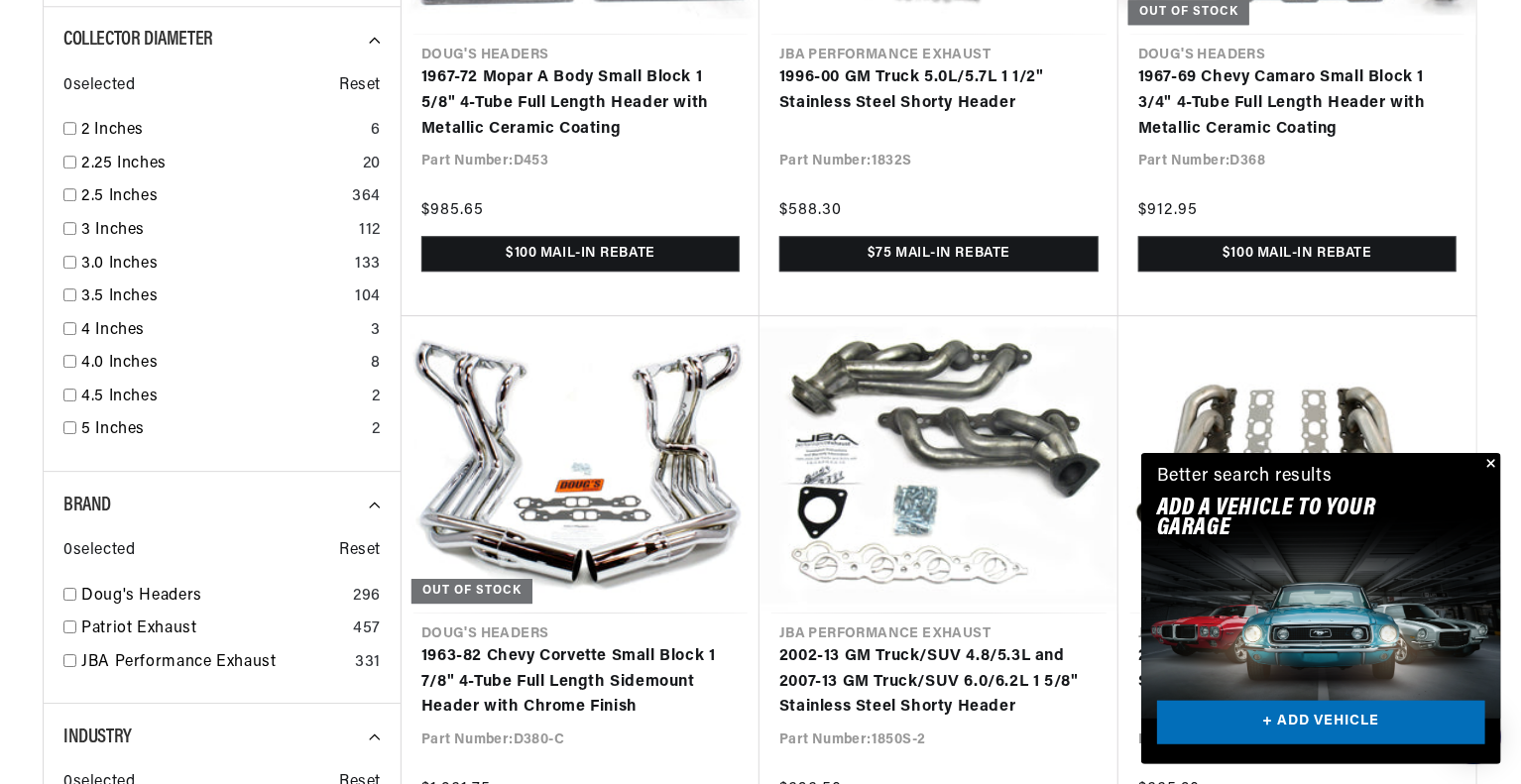 click at bounding box center [1489, 465] 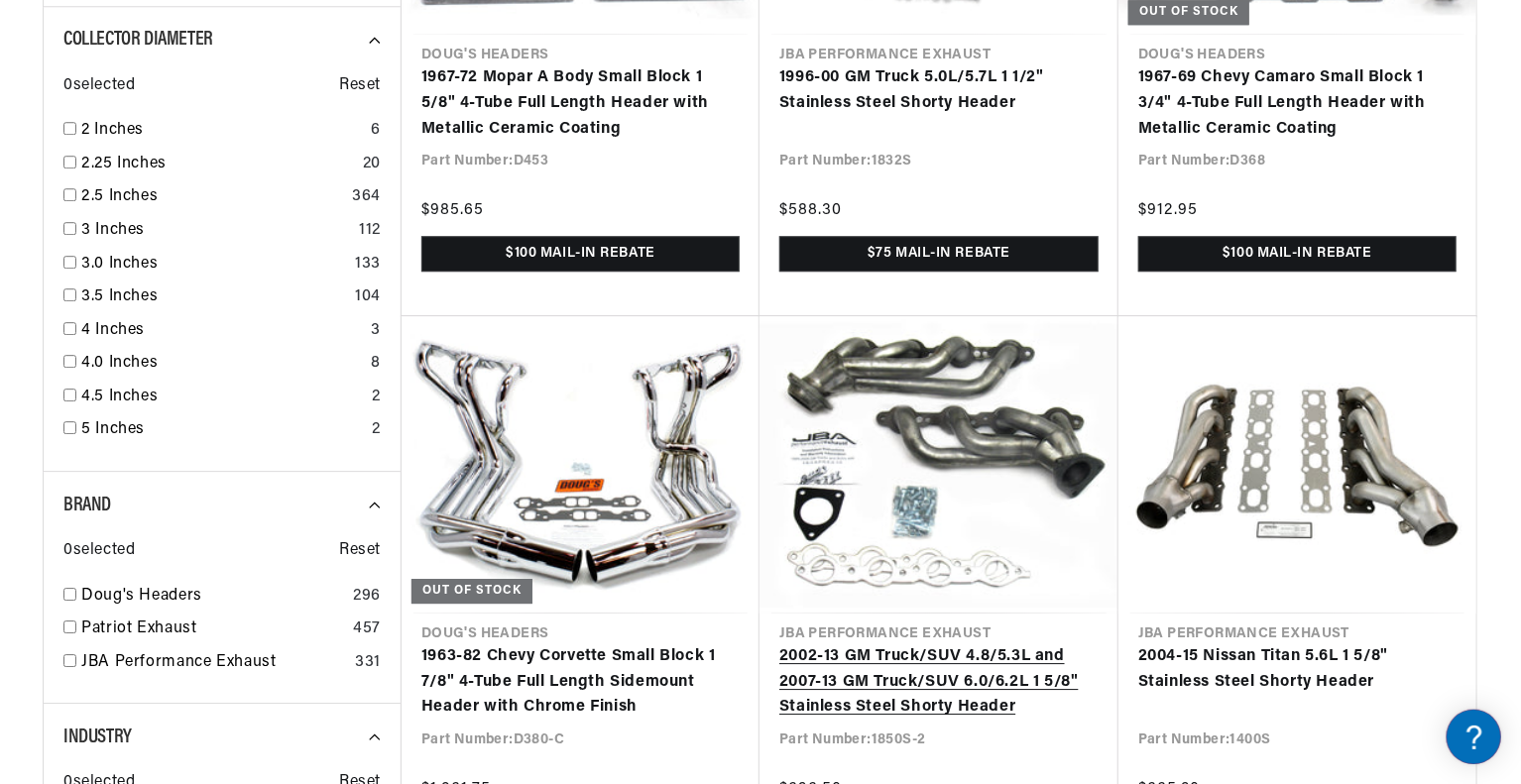scroll, scrollTop: 0, scrollLeft: 24, axis: horizontal 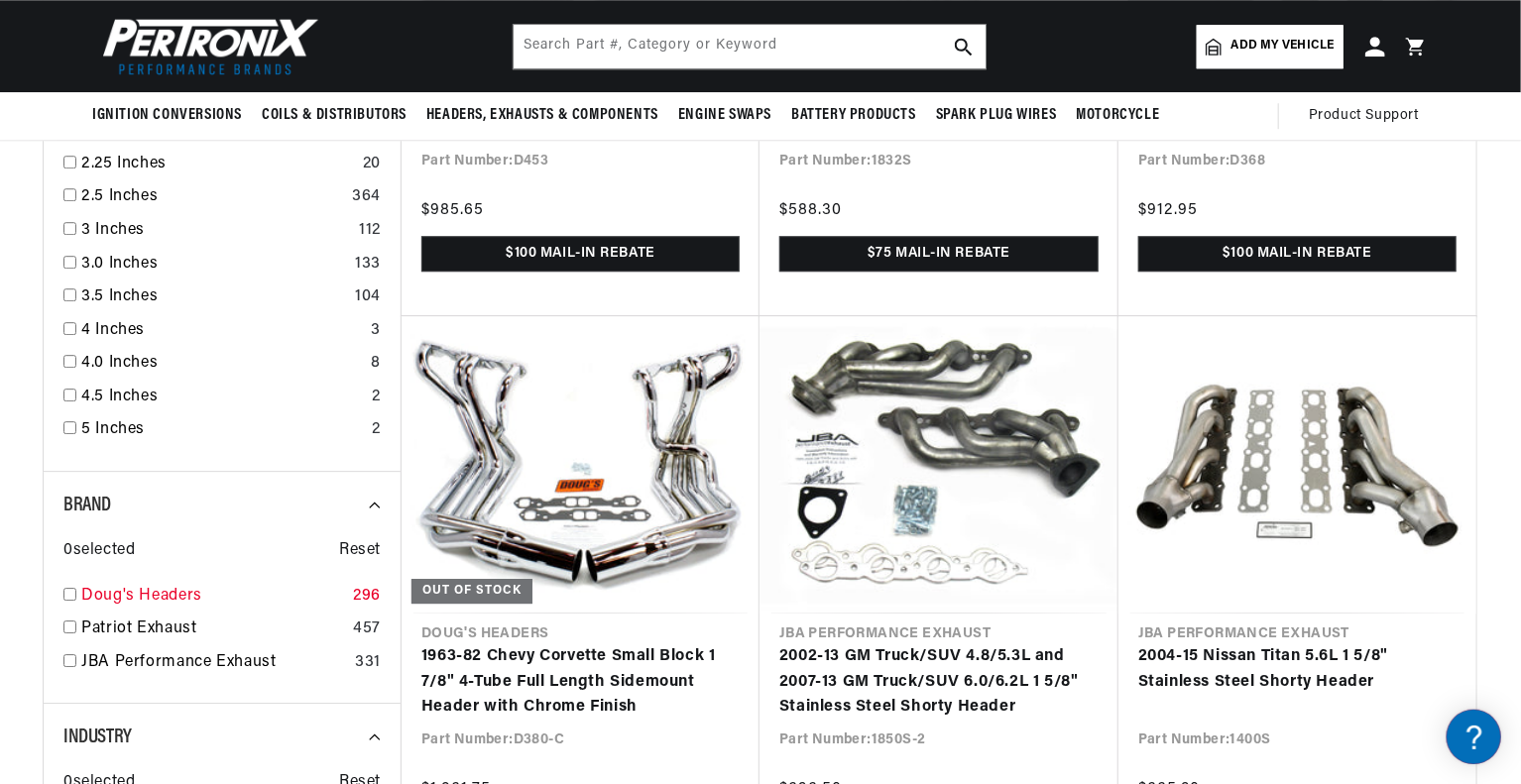 click on "Doug's Headers" at bounding box center [213, 597] 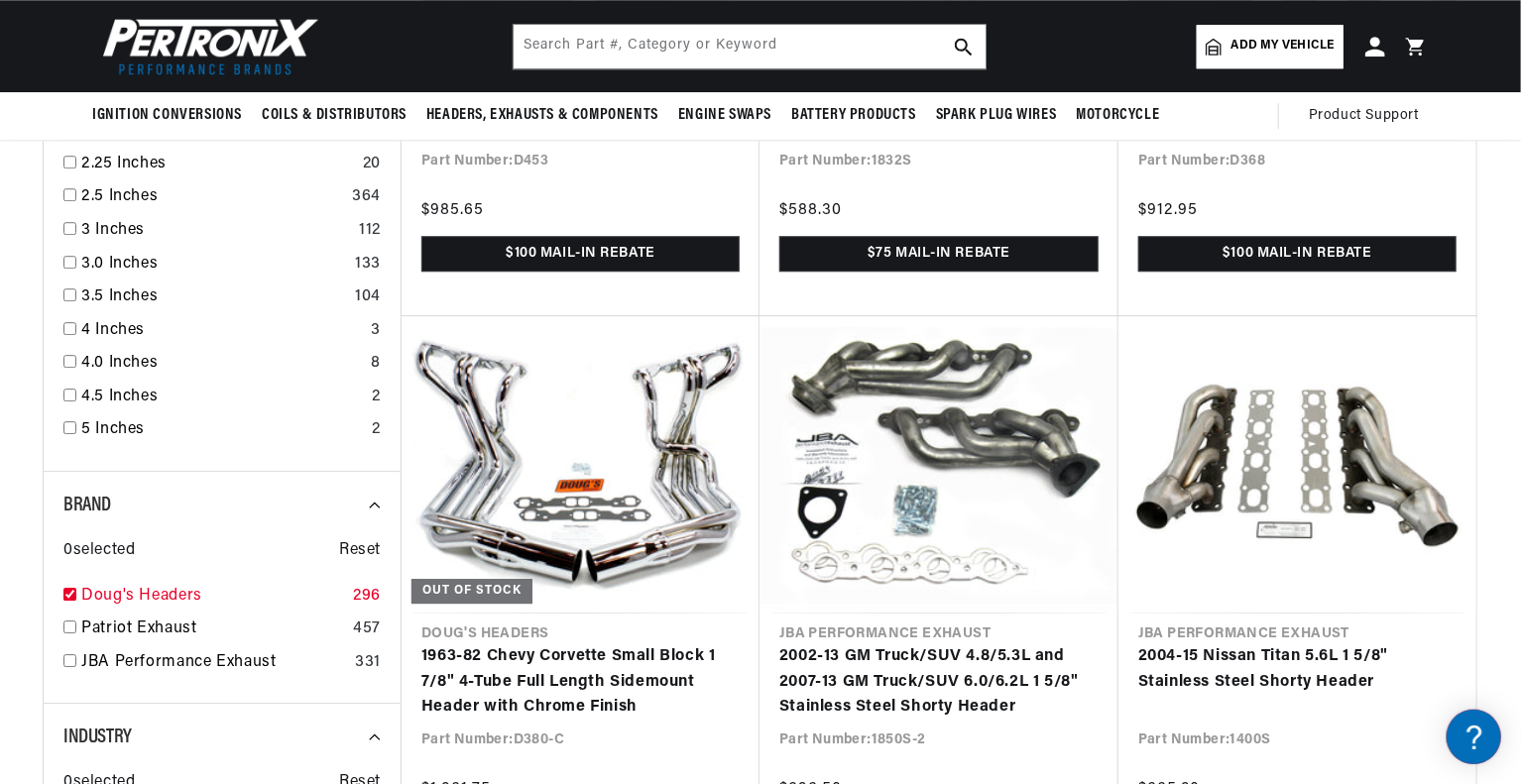 checkbox on "true" 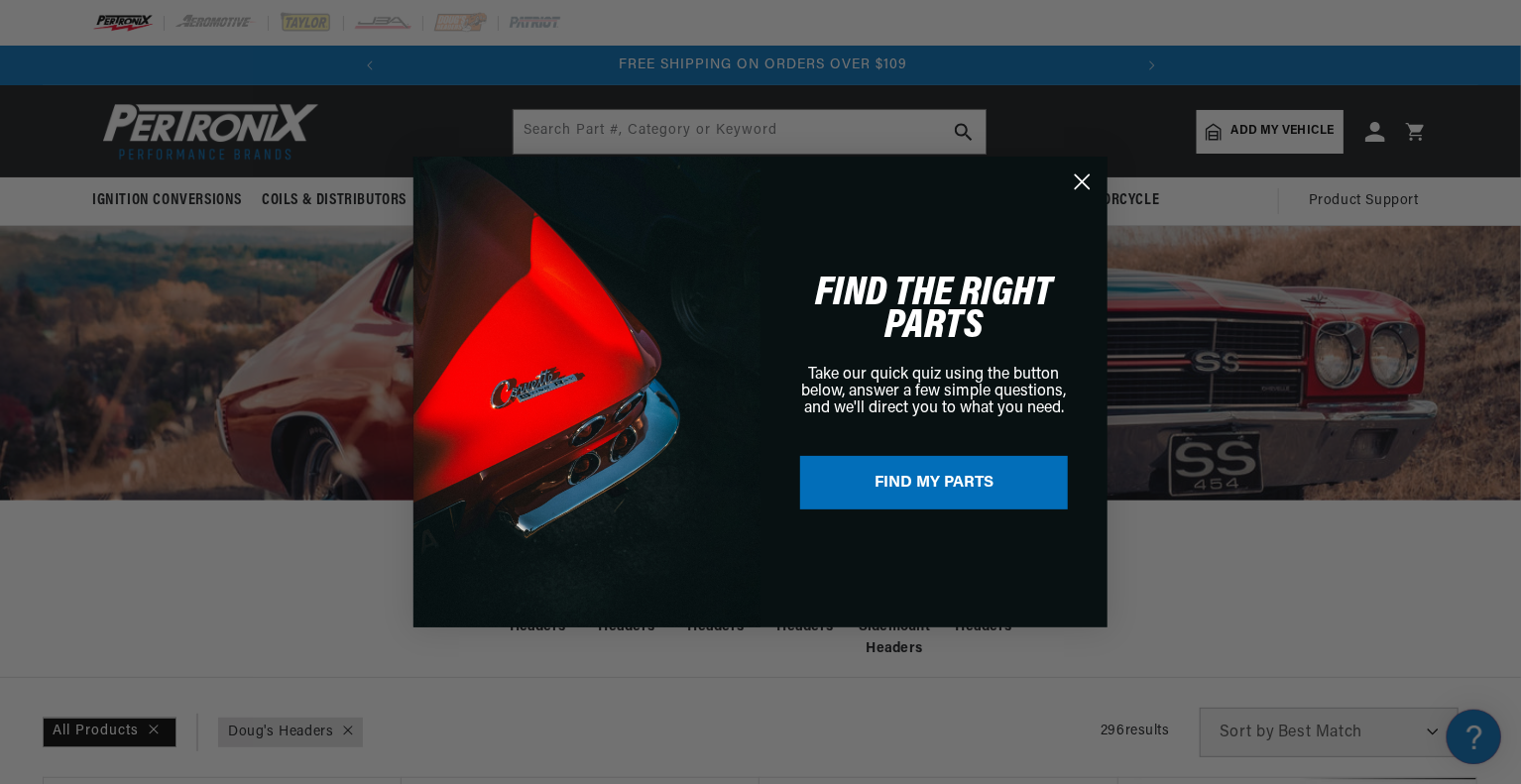 click 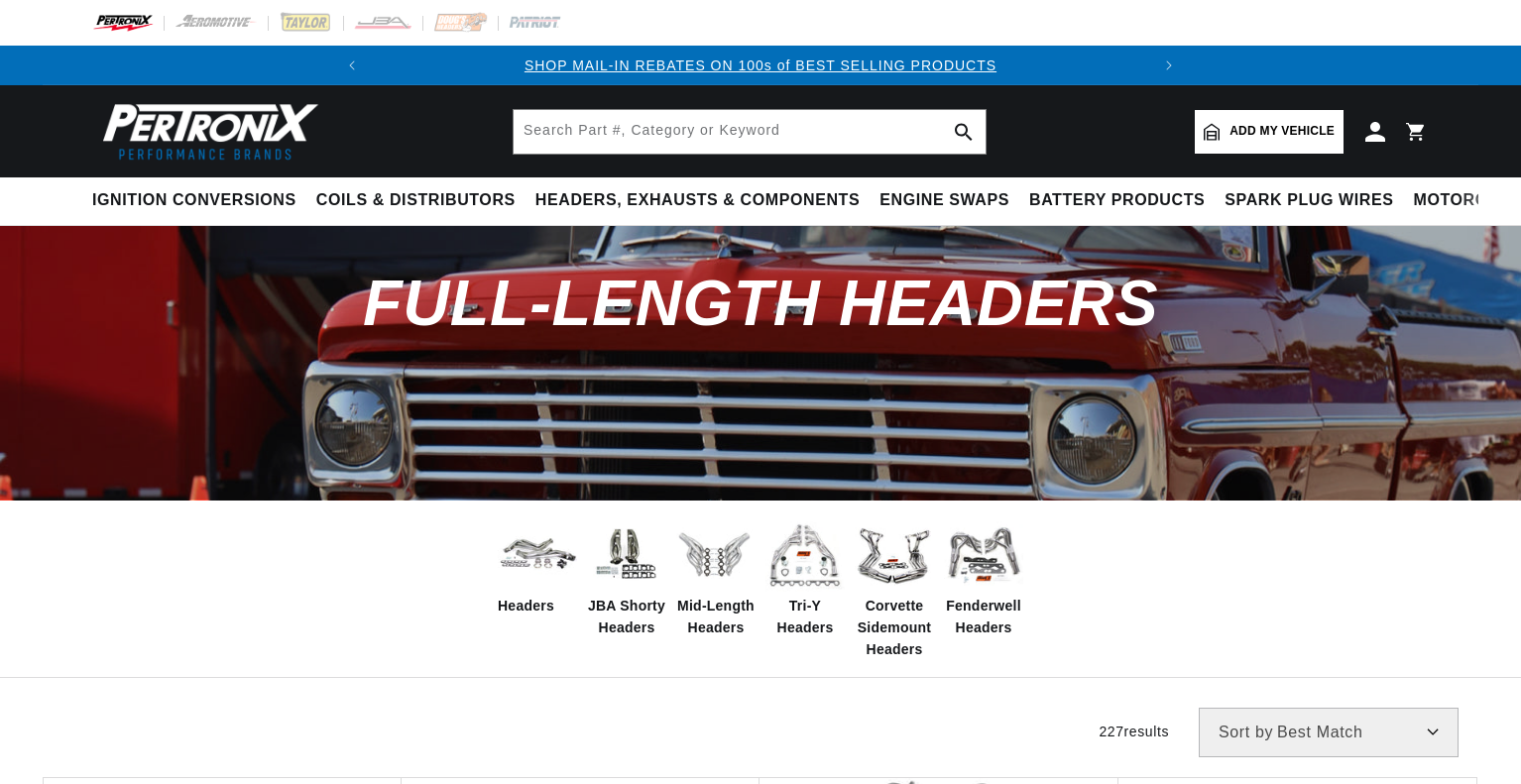 scroll, scrollTop: 198, scrollLeft: 0, axis: vertical 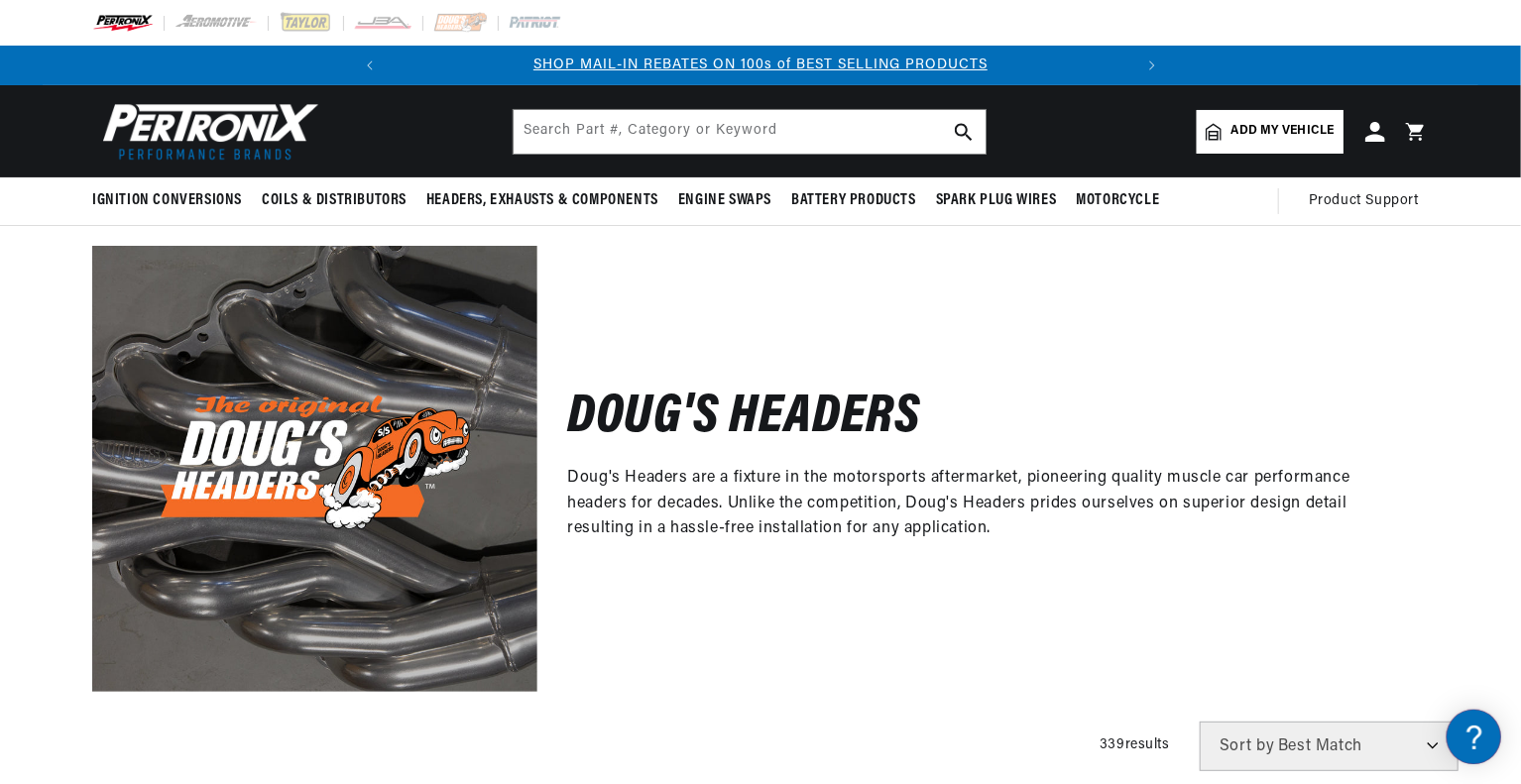 click on "Add my vehicle" at bounding box center [1283, 131] 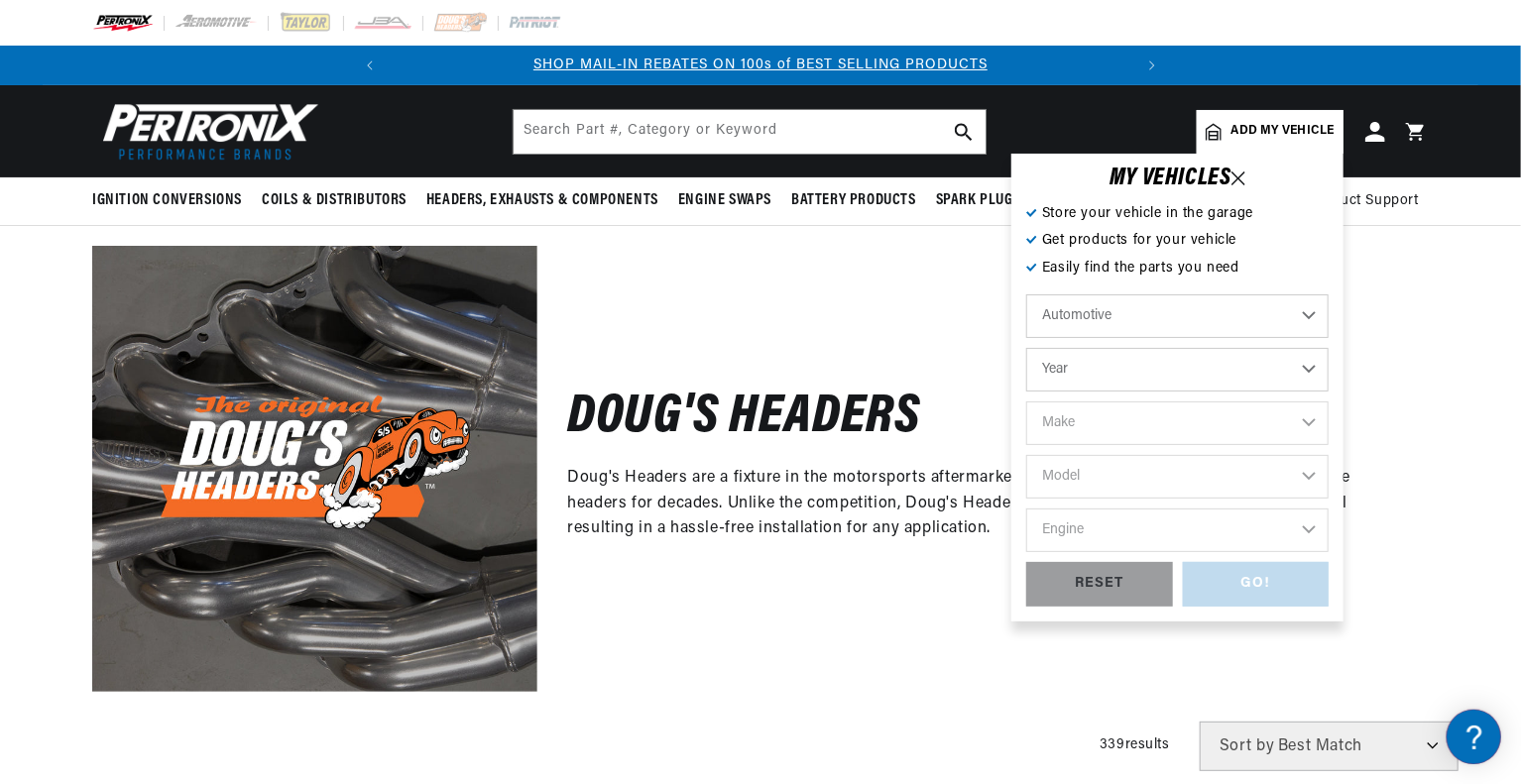 click on "Automotive
Agricultural
Industrial
Marine
Motorcycle" at bounding box center (1177, 316) 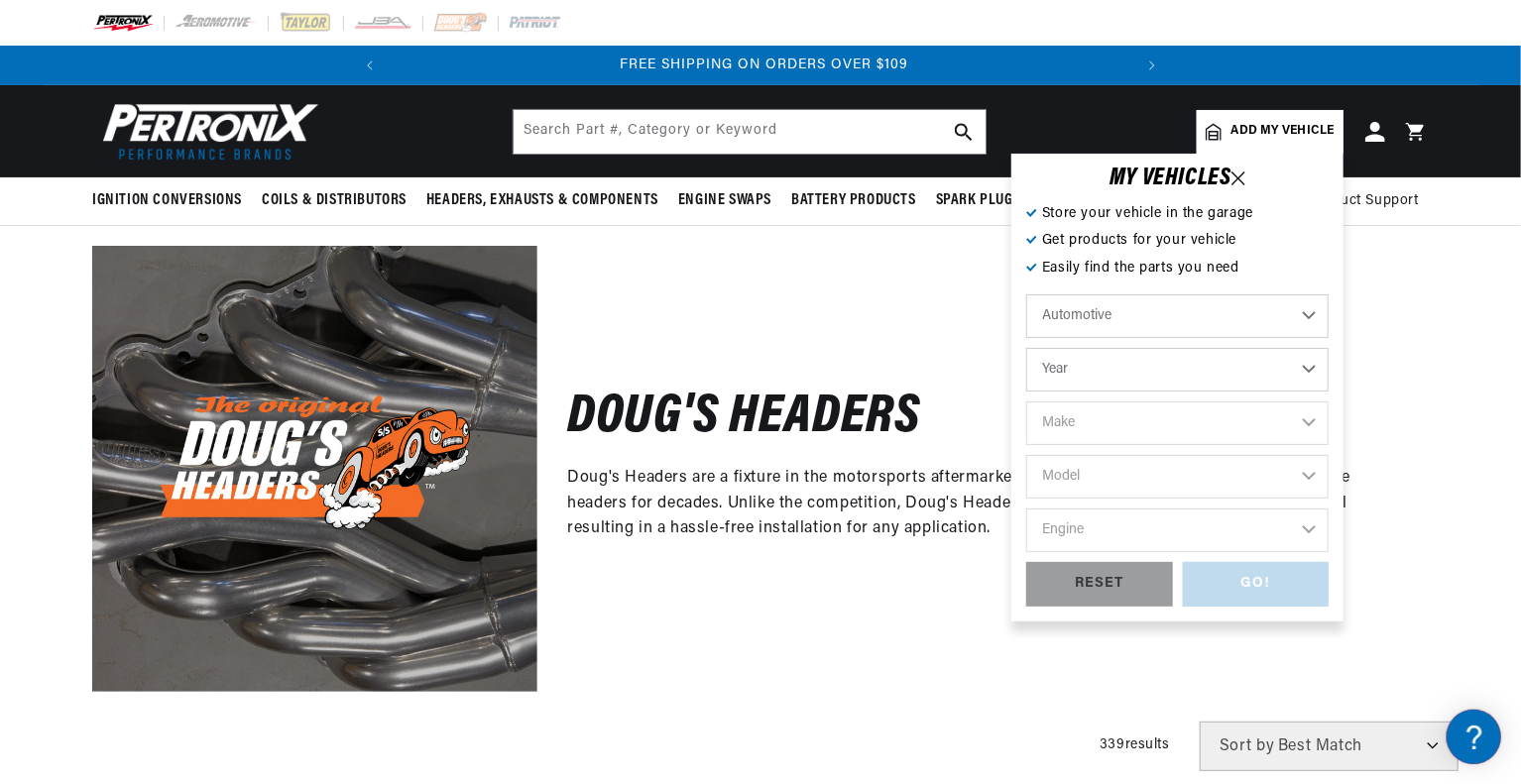 scroll, scrollTop: 0, scrollLeft: 740, axis: horizontal 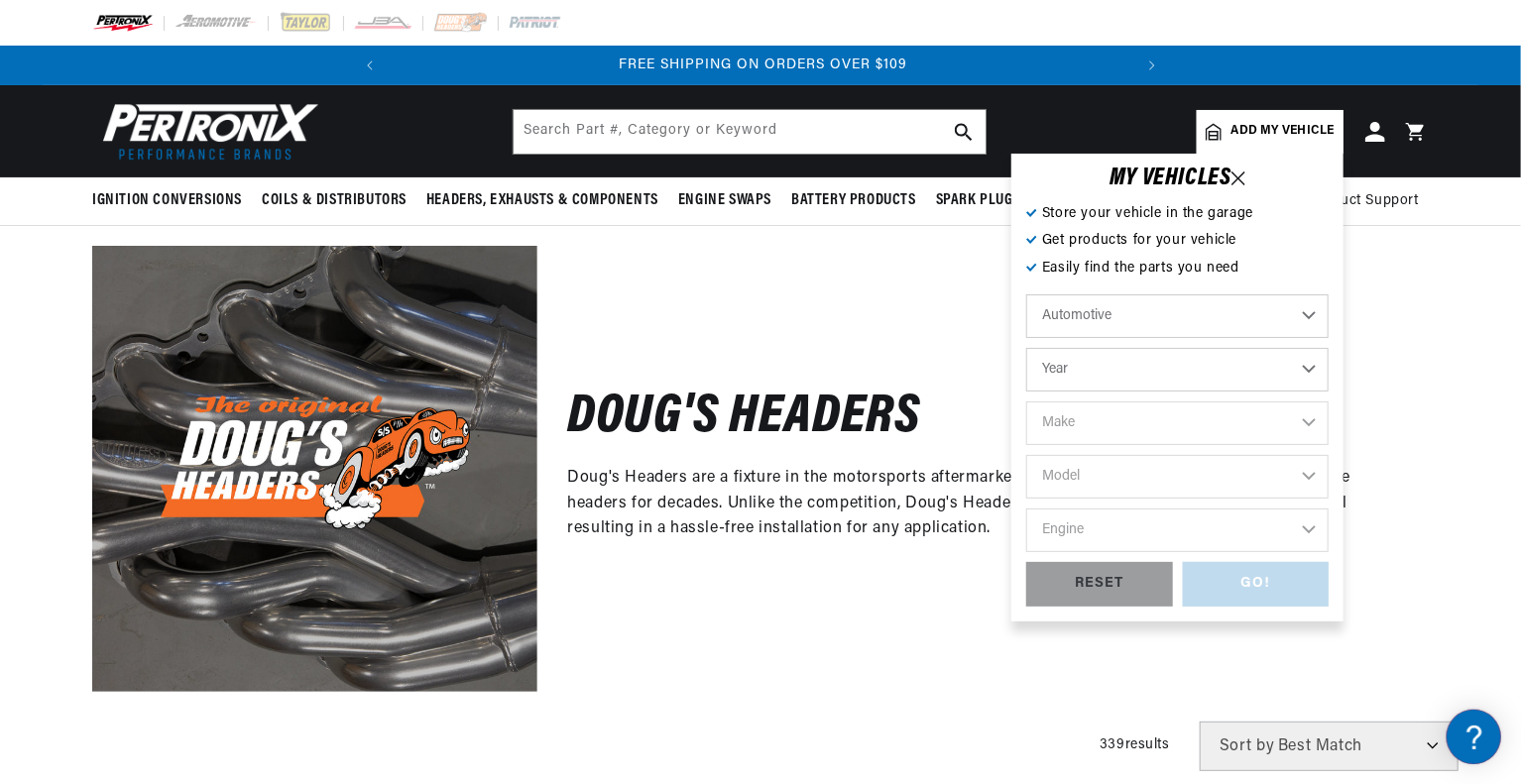 click on "Automotive
Agricultural
Industrial
Marine
Motorcycle" at bounding box center (1177, 316) 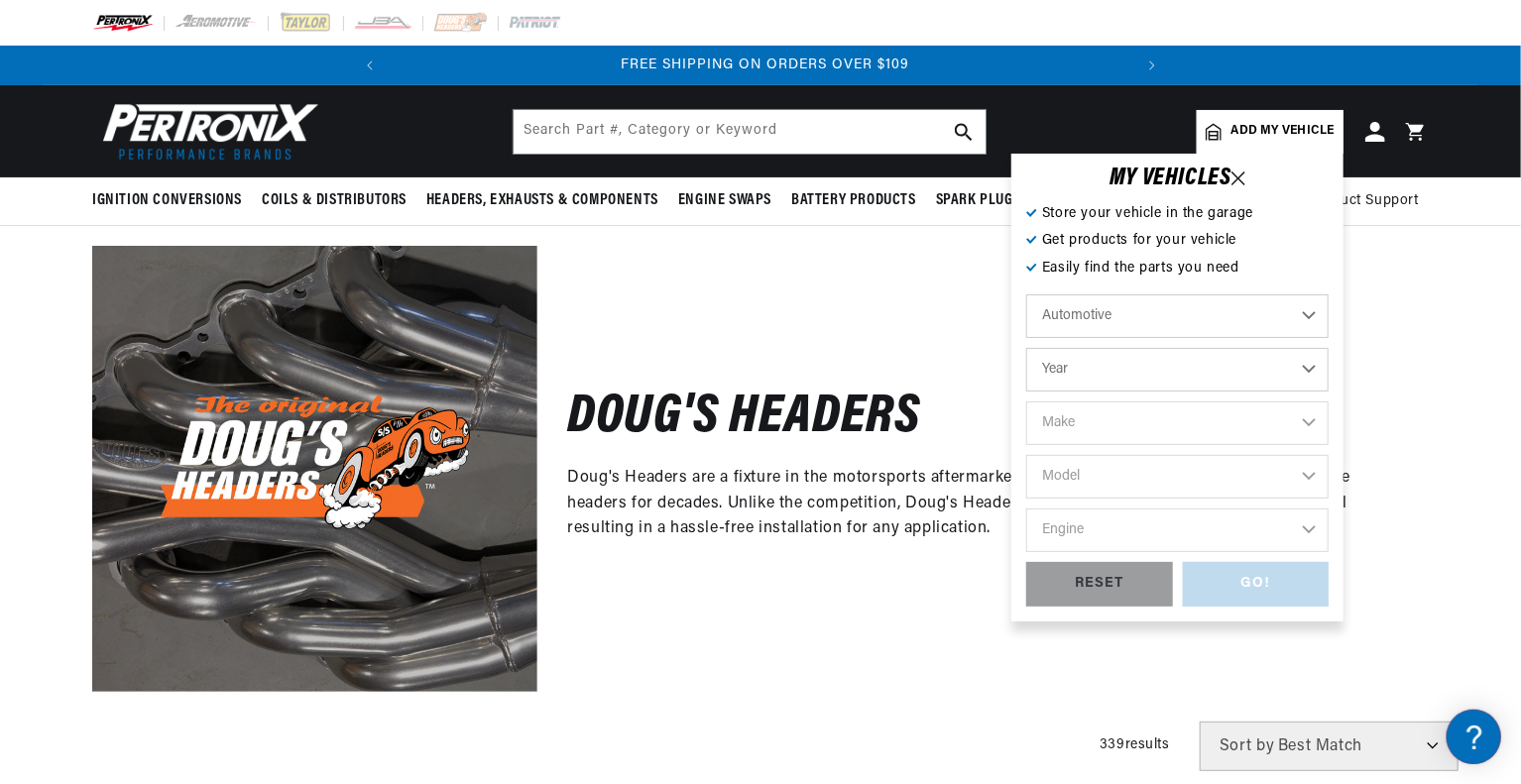 scroll, scrollTop: 0, scrollLeft: 740, axis: horizontal 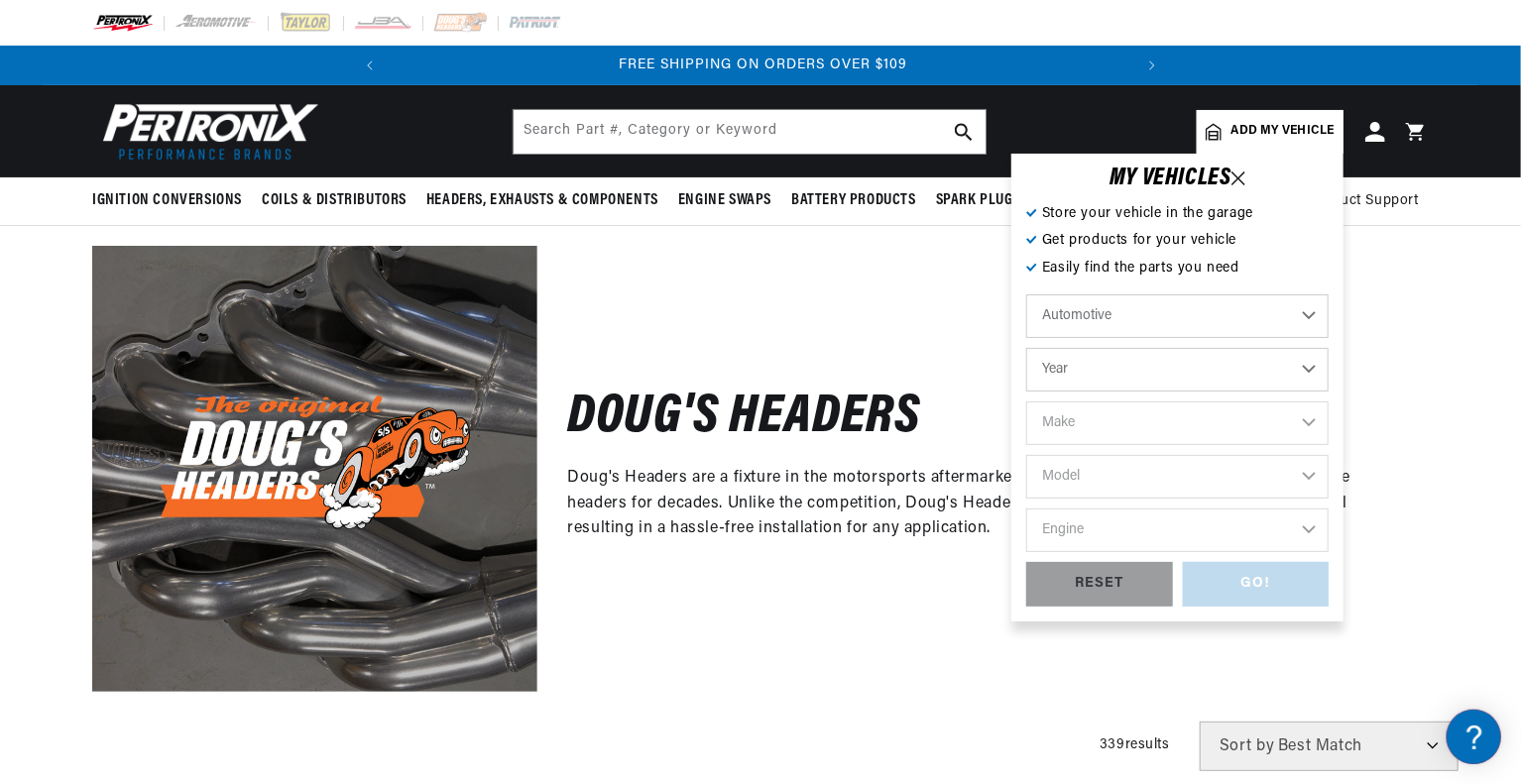 select on "1971" 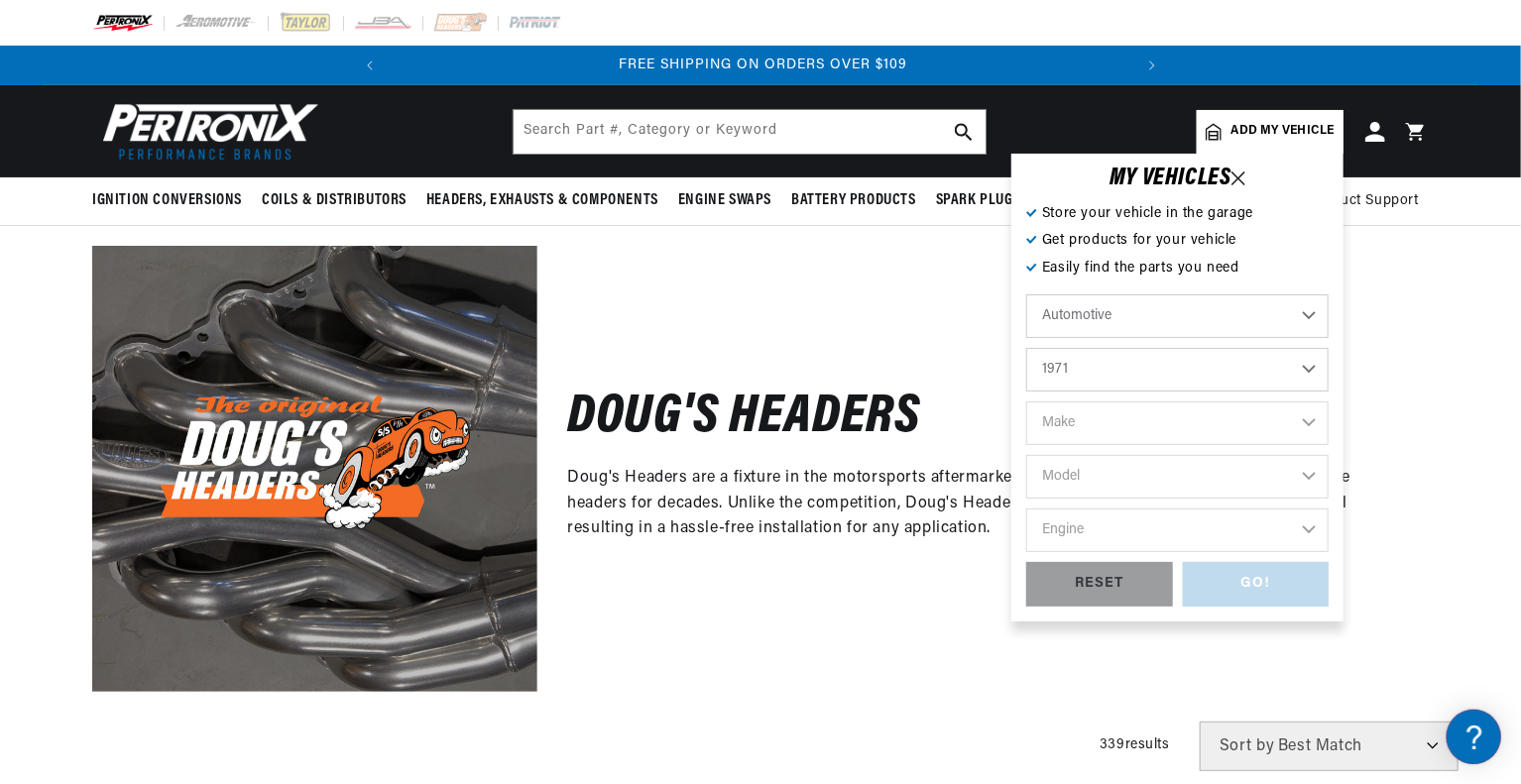 click on "Year
2022
2021
2020
2019
2018
2017
2016
2015
2014
2013
2012
2011
2010
2009
2008
2007
2006
2005
2004
2003
2002
2001
2000
1999
1998
1997
1996
1995
1994
1993
1992
1991
1990
1989
1988
1987
1986 1985" at bounding box center (1177, 370) 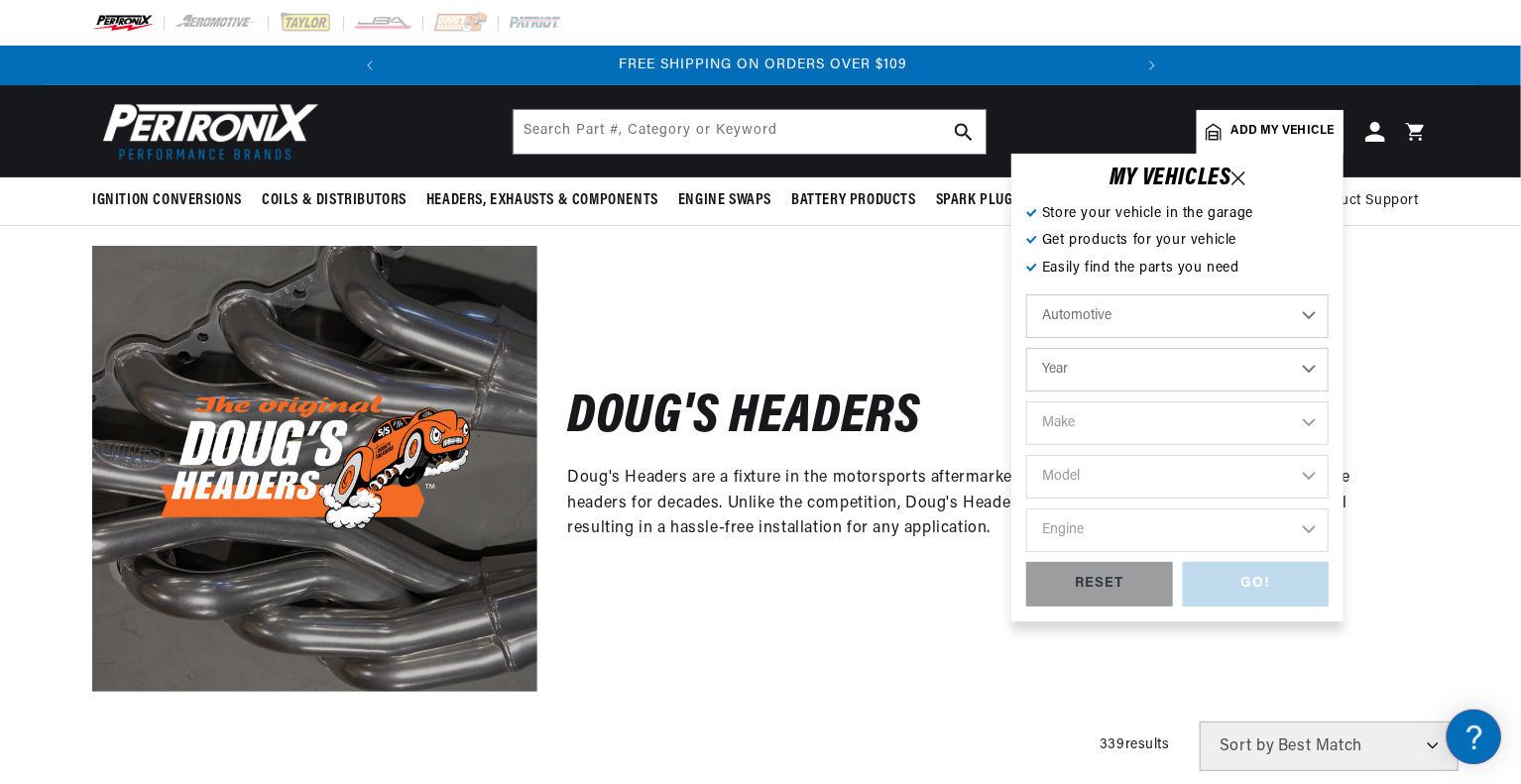 select on "1971" 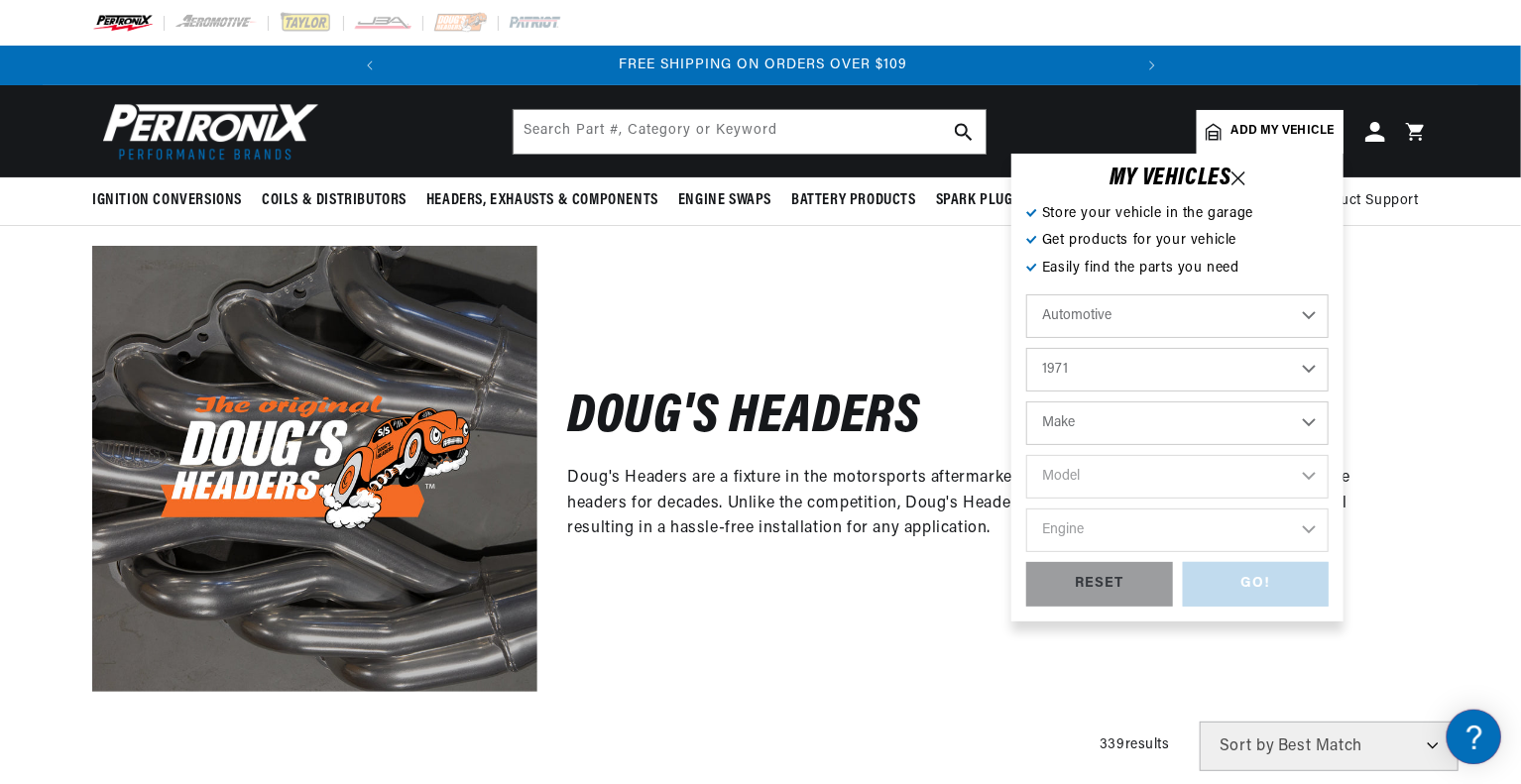 click on "Make
Alfa Romeo
American Motors
Aston Martin
Audi
Austin
Avanti
BMW
Buick
Cadillac
Checker
Chevrolet
Chrysler
Citroen
Dodge
Ferrari
Fiat
Ford
Ford (Europe)
GMC
International
Jaguar
Jeep
Lamborghini
Lincoln
Lotus
Maserati
Mazda
Mercedes-Benz
Mercury
MG
Morris
Nissan
Oldsmobile" at bounding box center (1177, 423) 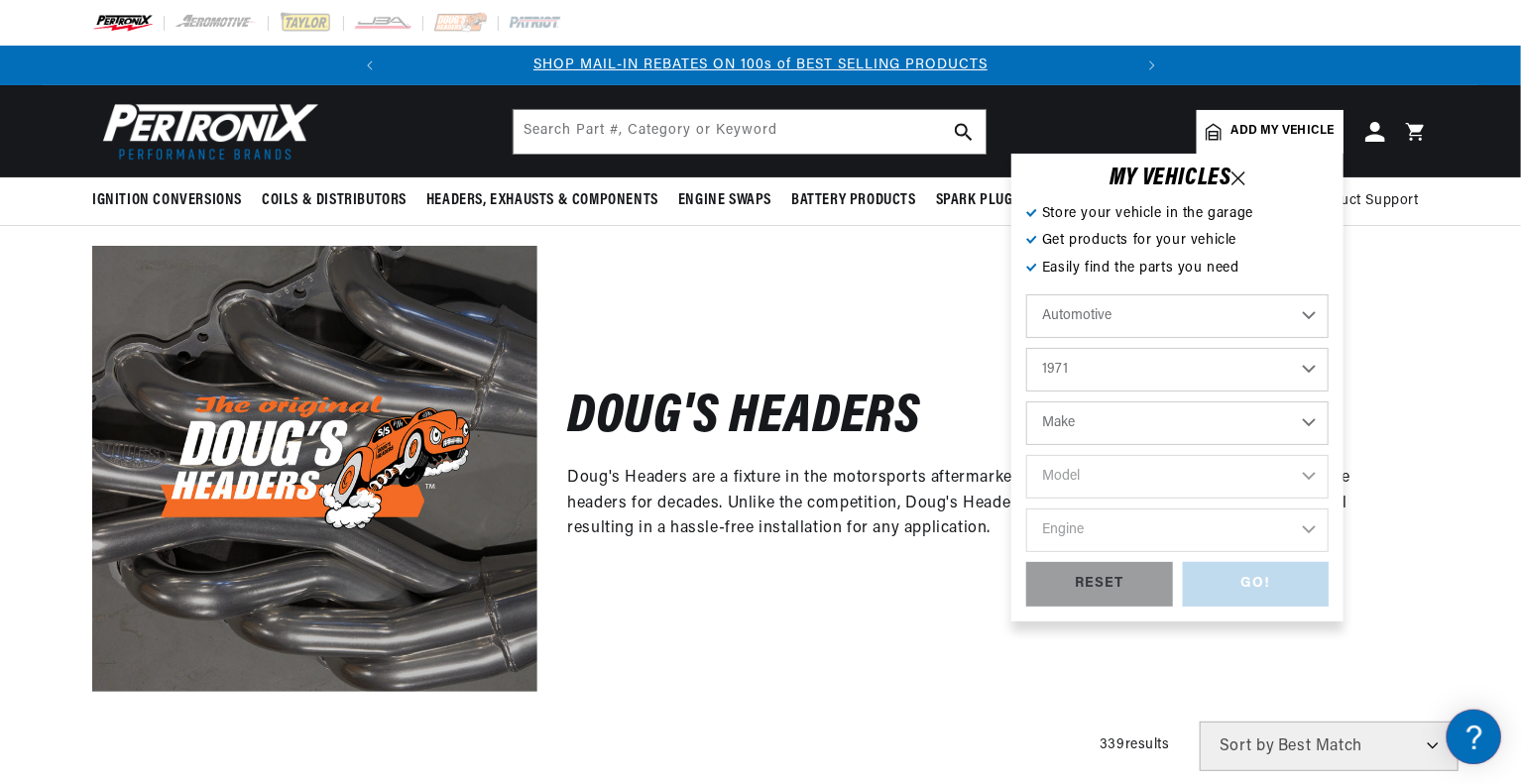 scroll, scrollTop: 0, scrollLeft: 0, axis: both 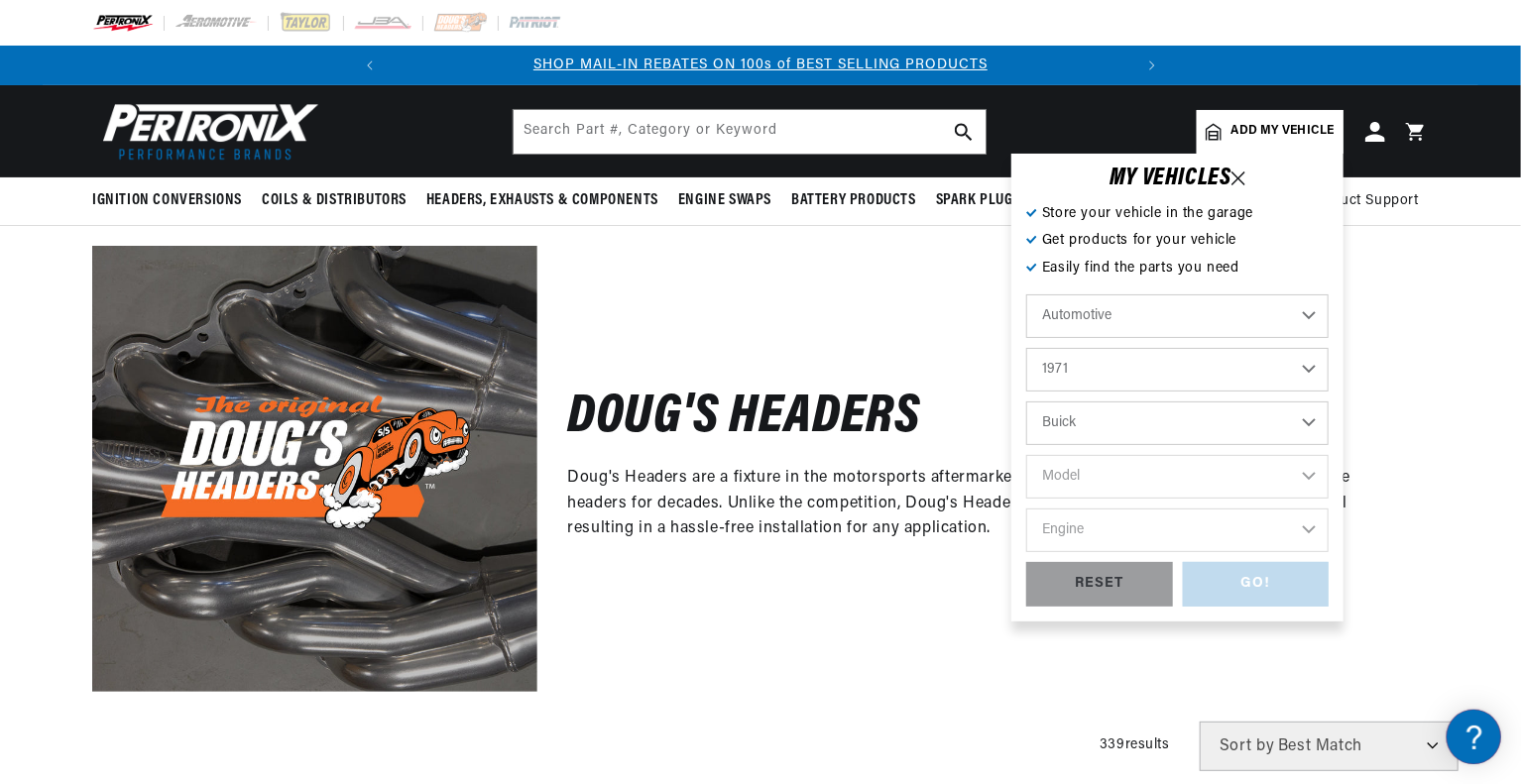 click on "Make
Alfa Romeo
American Motors
Aston Martin
Audi
Austin
Avanti
BMW
Buick
Cadillac
Checker
Chevrolet
Chrysler
Citroen
Dodge
Ferrari
Fiat
Ford
Ford (Europe)
GMC
International
Jaguar
Jeep
Lamborghini
Lincoln
Lotus
Maserati
Mazda
Mercedes-Benz
Mercury
MG
Morris
Nissan
Oldsmobile" at bounding box center [1177, 423] 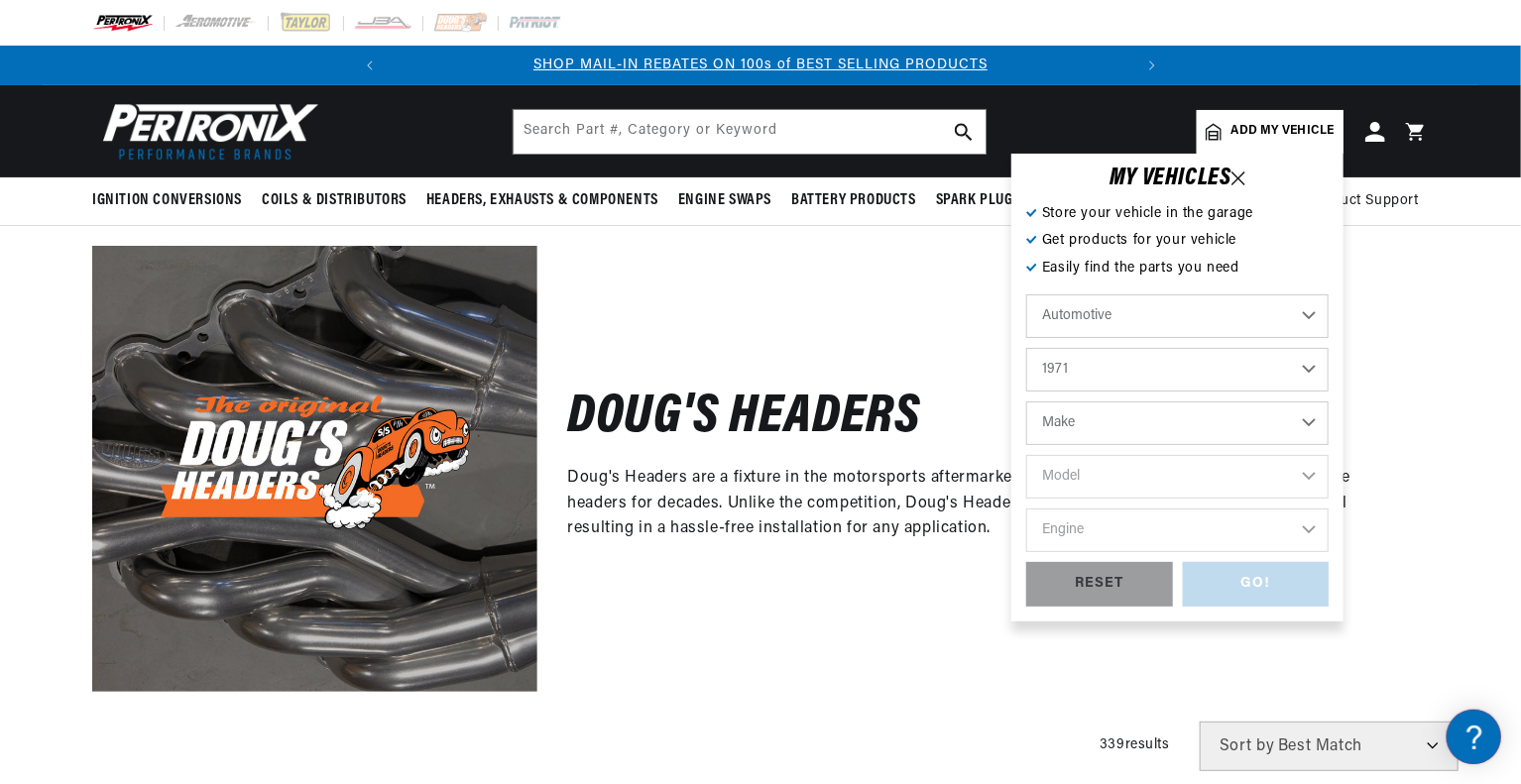 select on "Buick" 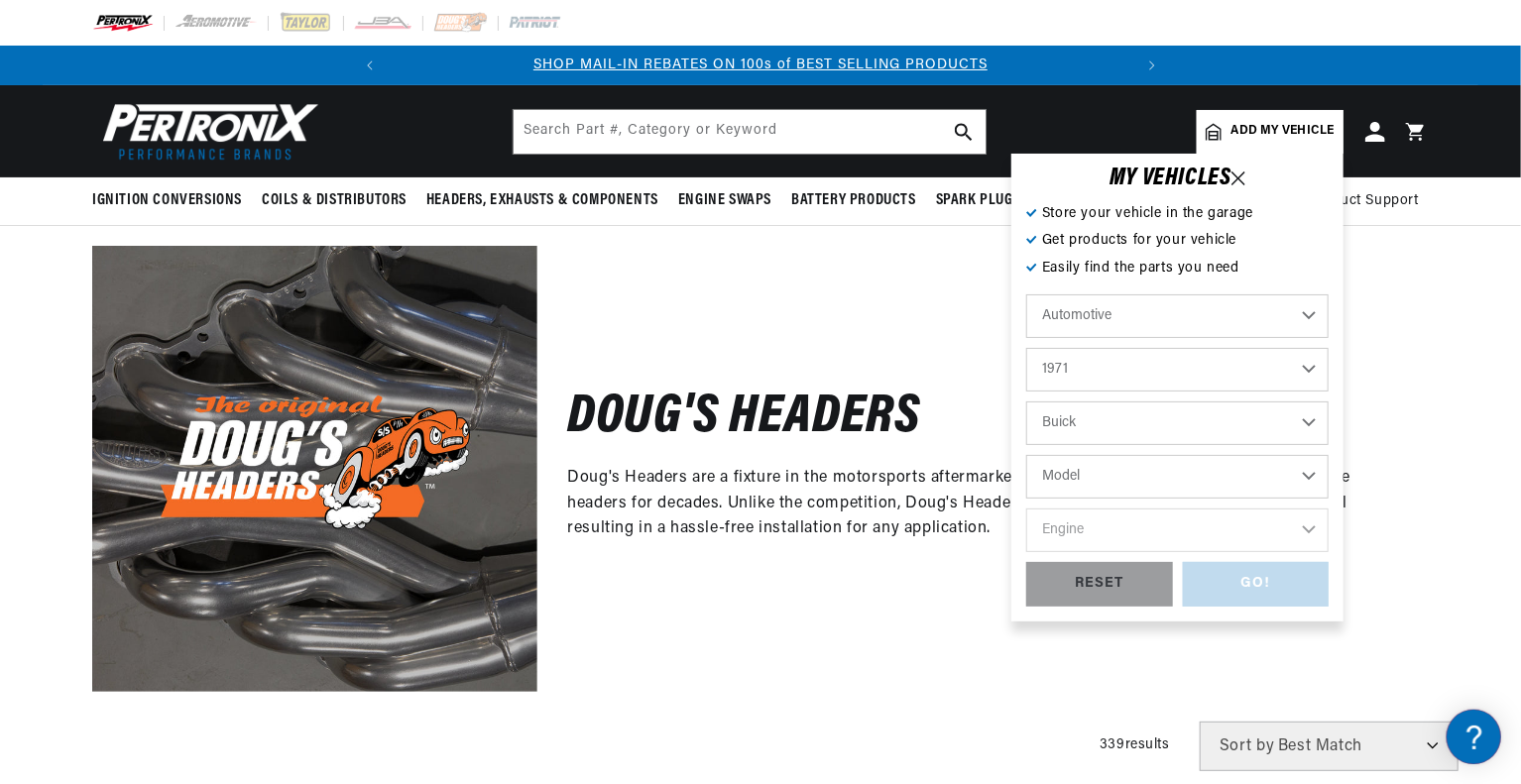 click on "Model
Centurion
Electra
Estate Wagon
GS
GS 455
LeSabre
Riviera
Skylark
Sportwagon" at bounding box center (1177, 477) 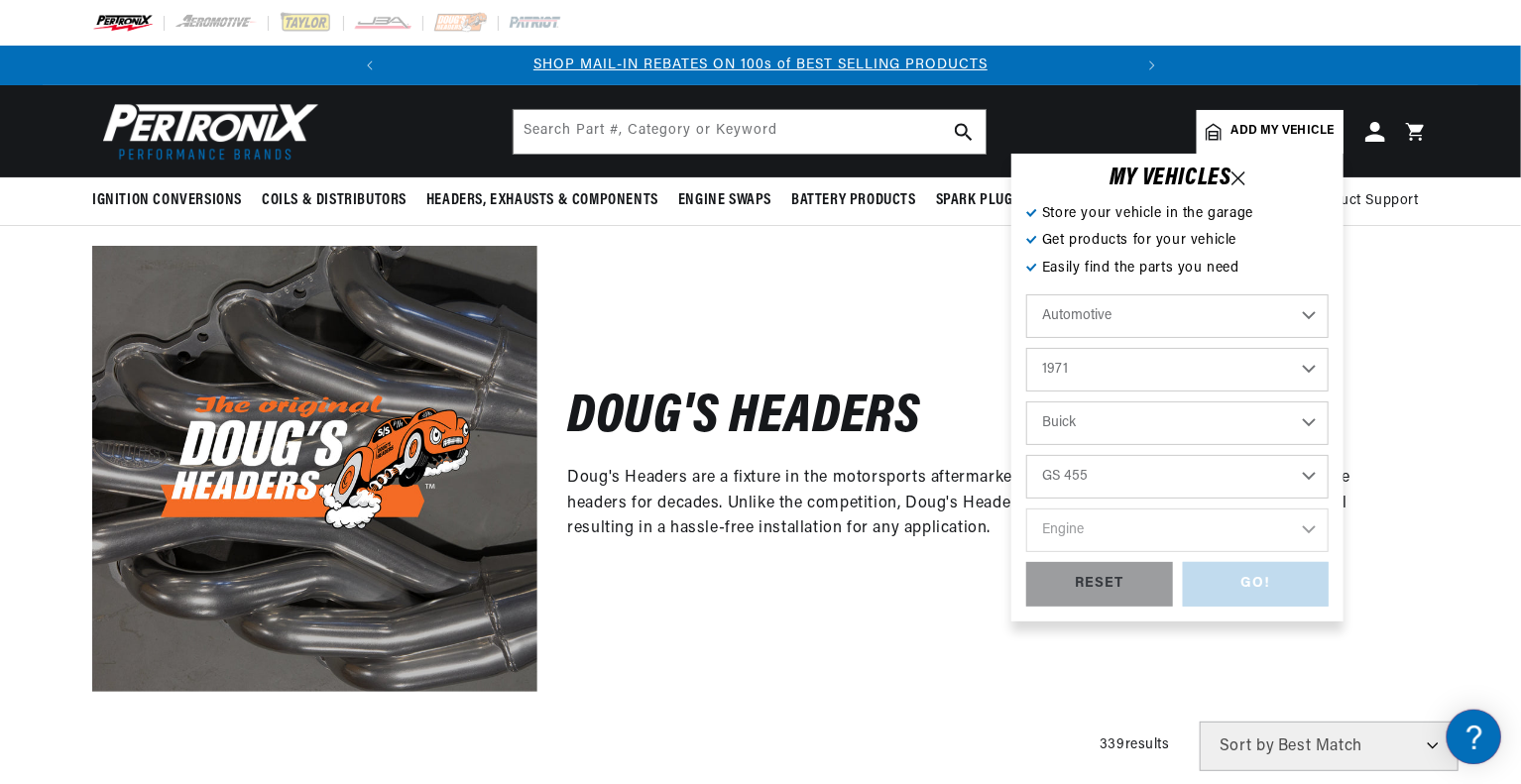click on "Model
Centurion
Electra
Estate Wagon
GS
GS 455
LeSabre
Riviera
Skylark
Sportwagon" at bounding box center (1177, 477) 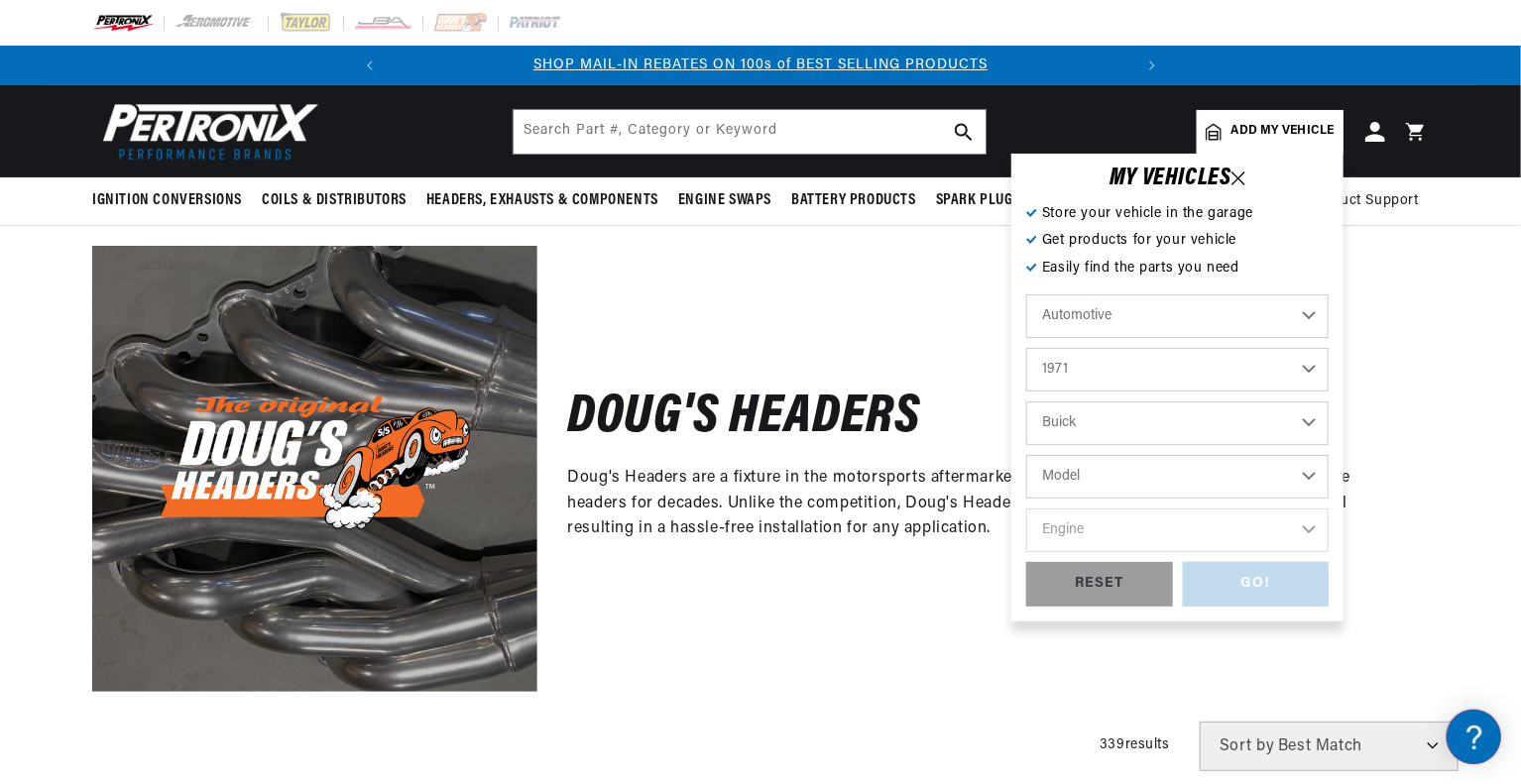 select on "GS-455" 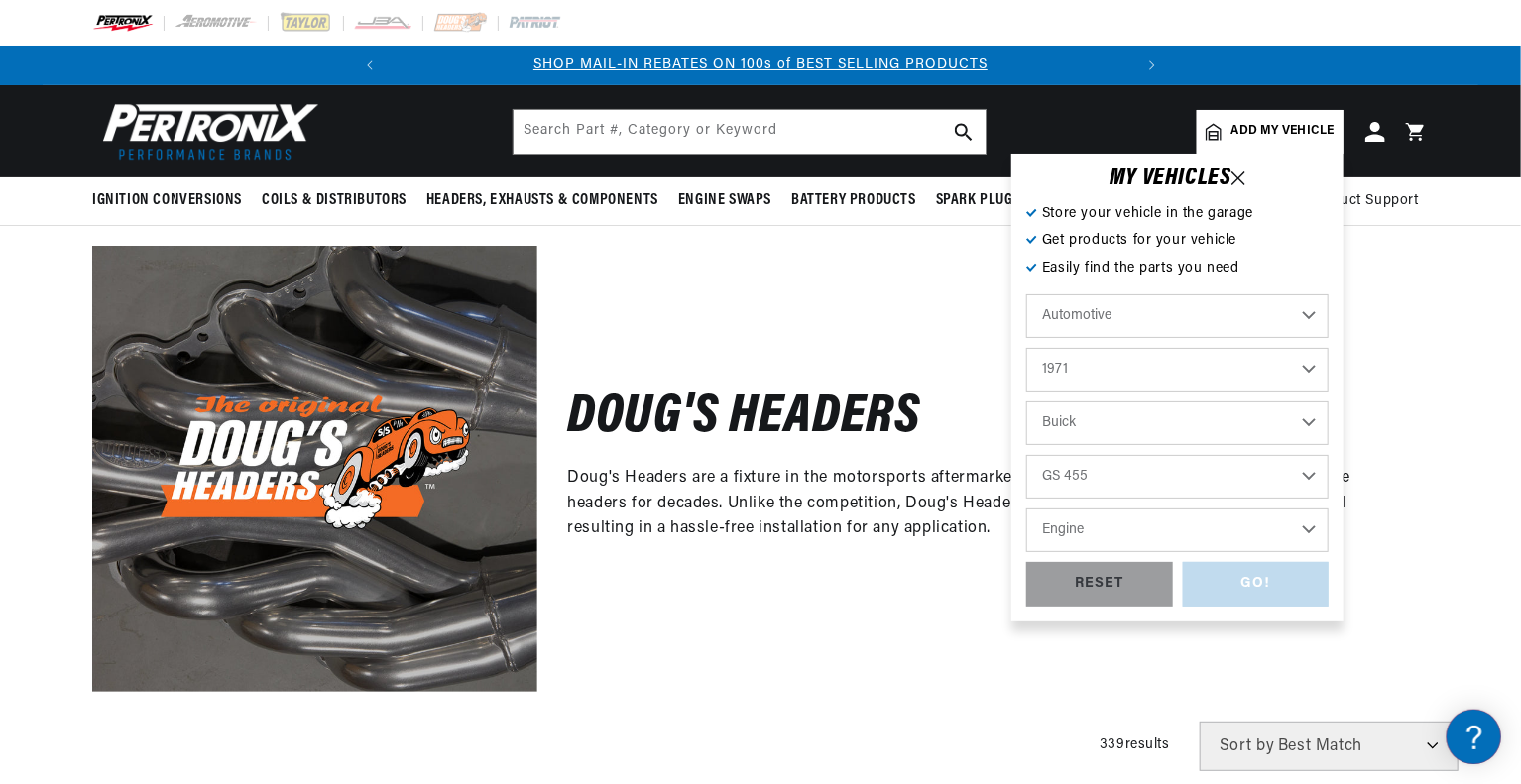 click on "Engine
455cid / 7.5L" at bounding box center [1177, 530] 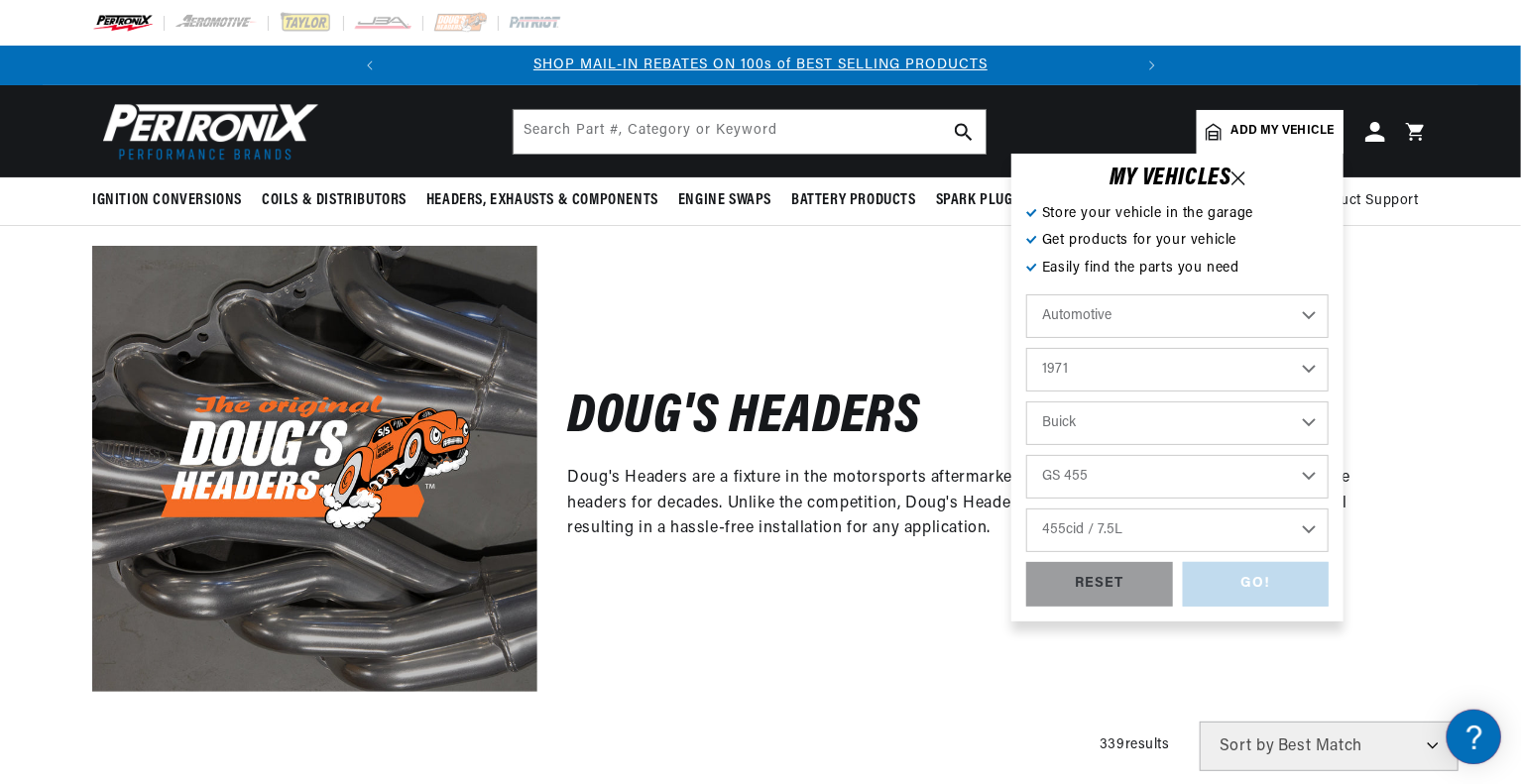 click on "Engine
455cid / 7.5L" at bounding box center (1177, 530) 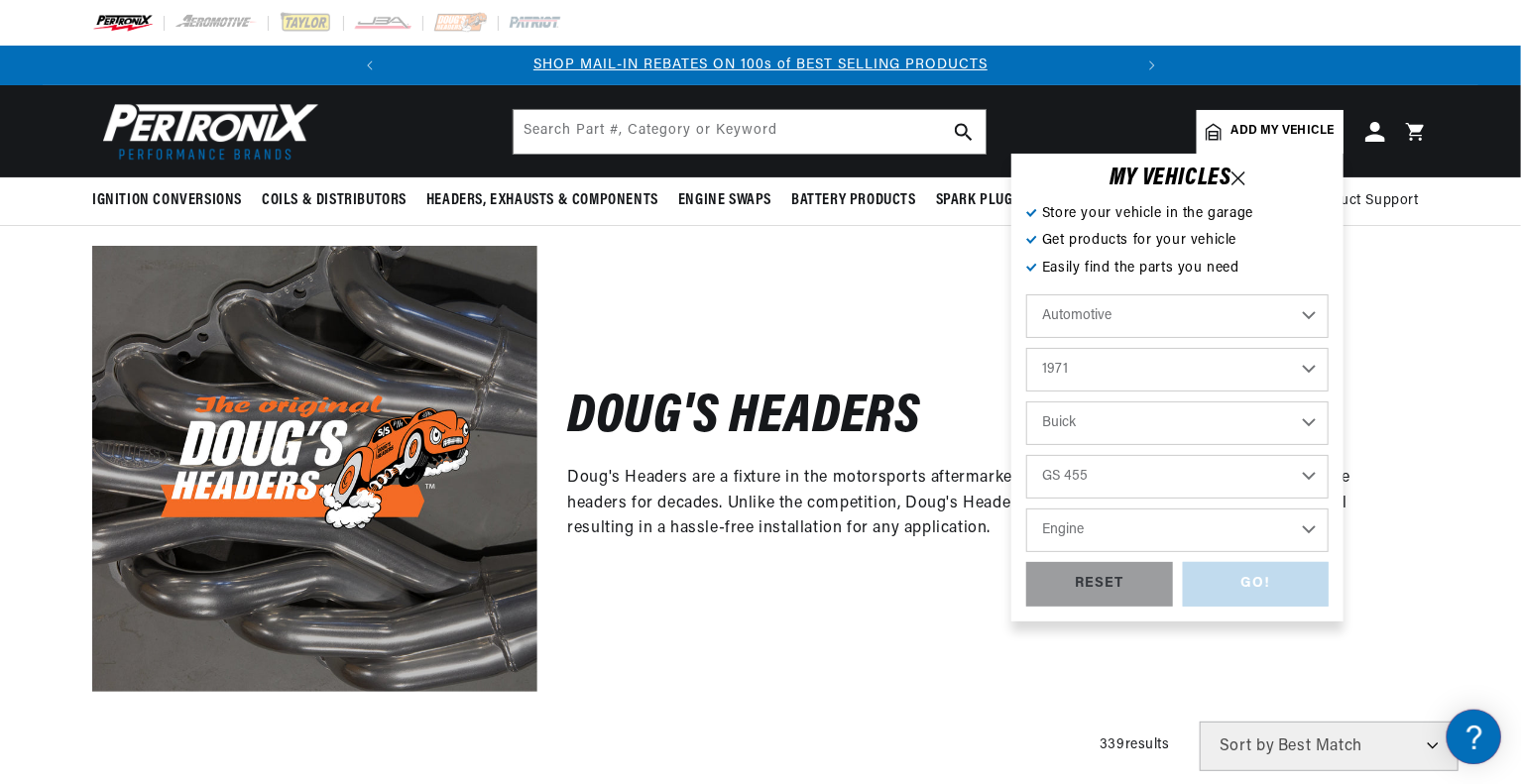 select on "455cid-7.5L" 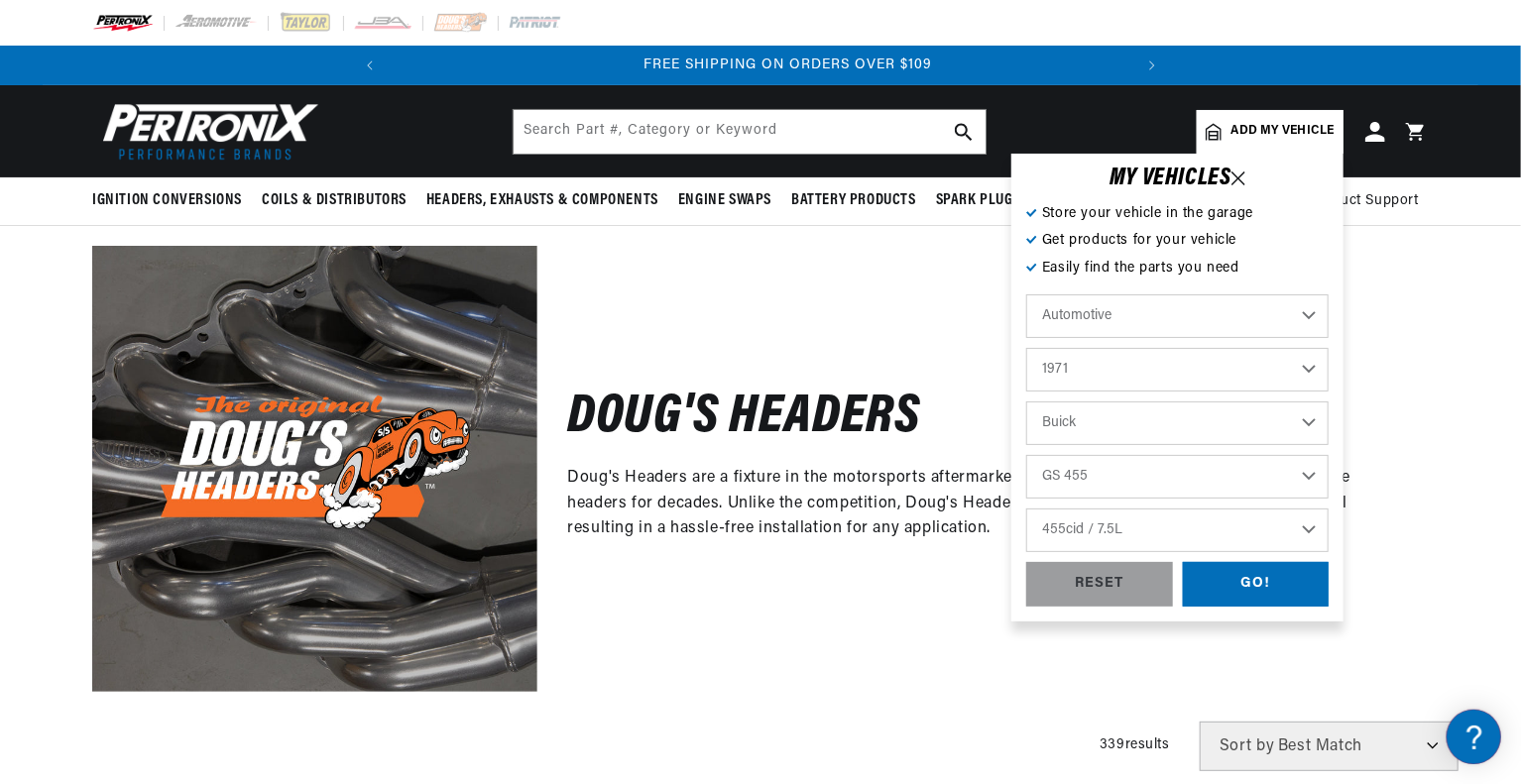 scroll, scrollTop: 0, scrollLeft: 740, axis: horizontal 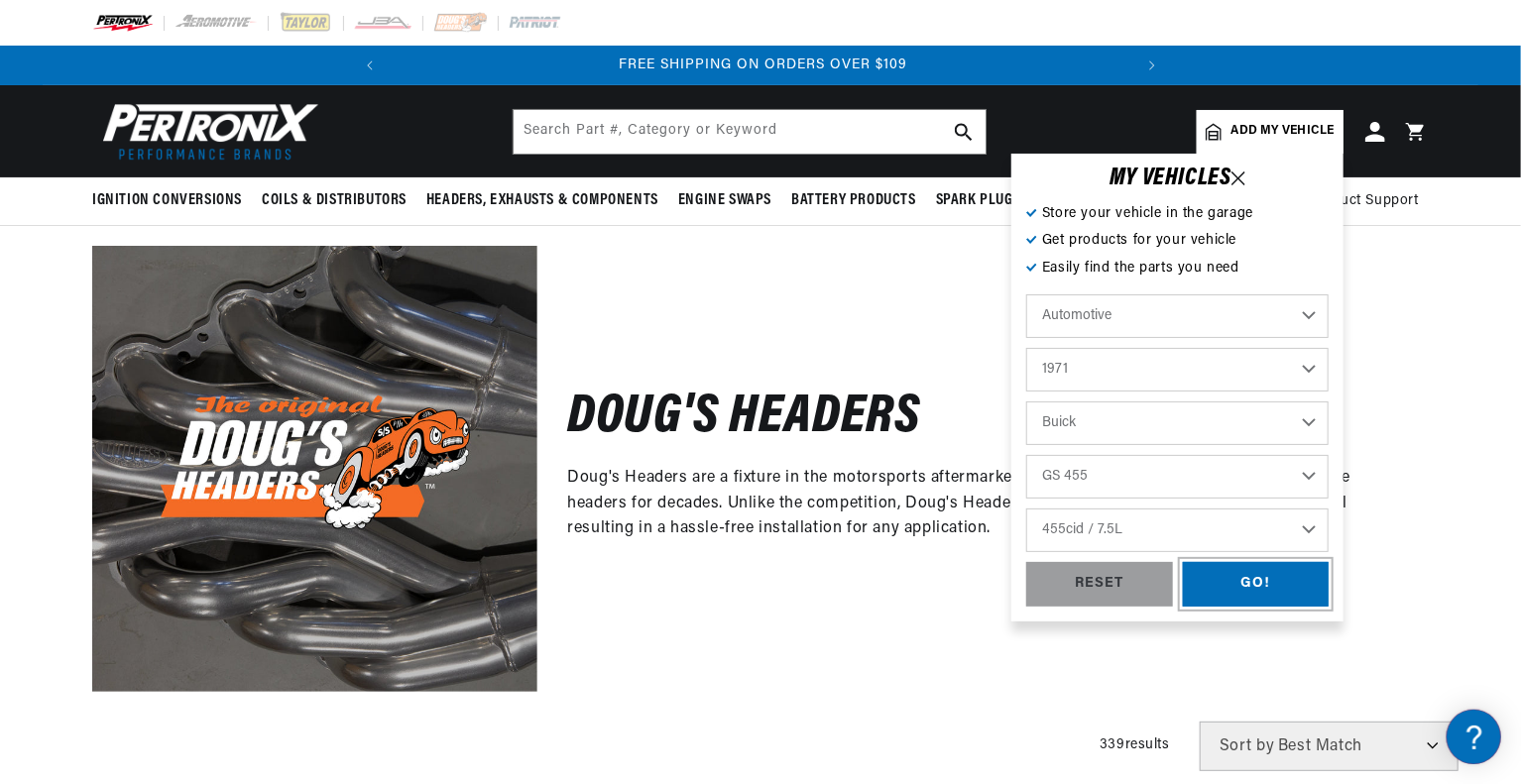 click on "GO!" at bounding box center (1256, 584) 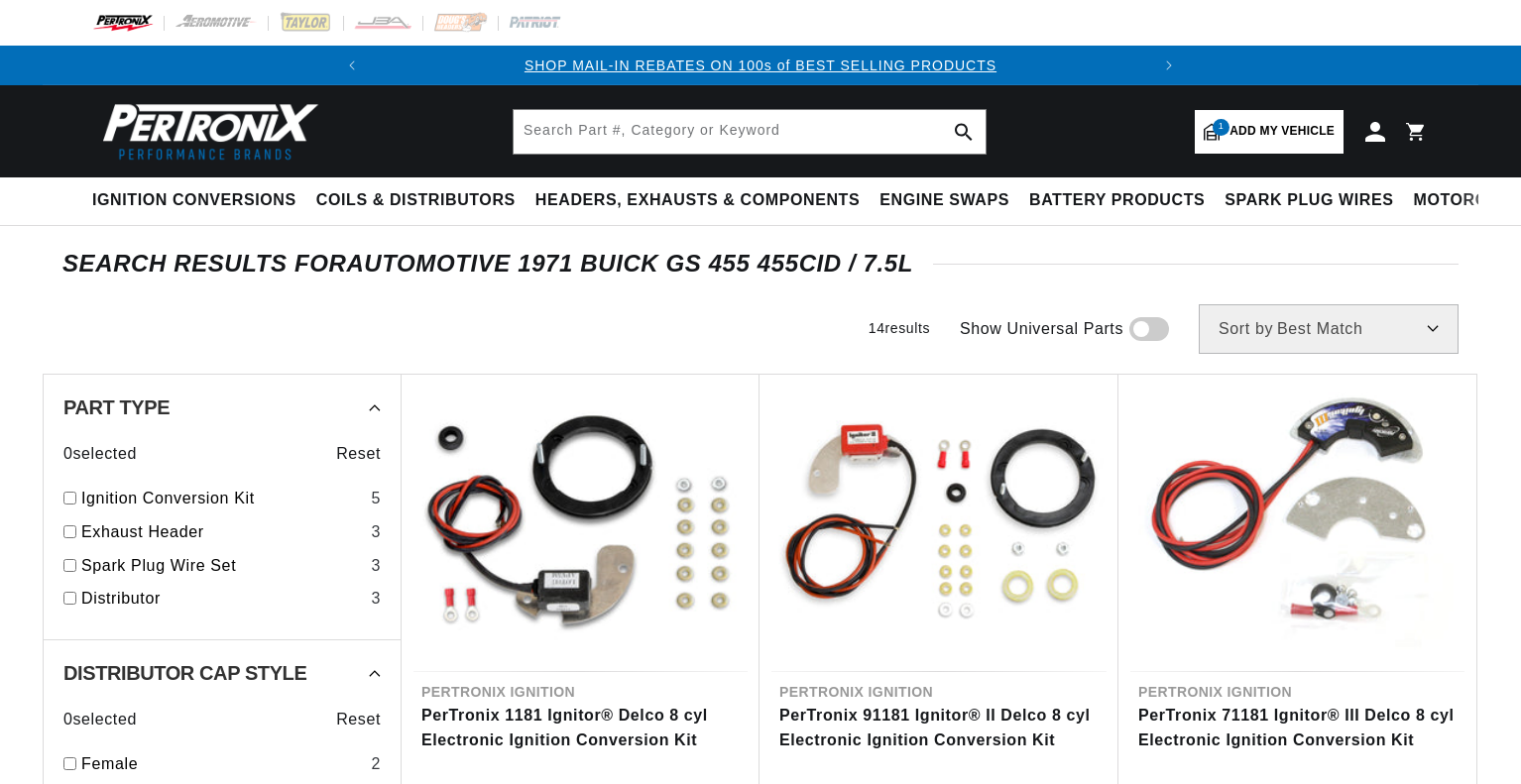 scroll, scrollTop: 0, scrollLeft: 0, axis: both 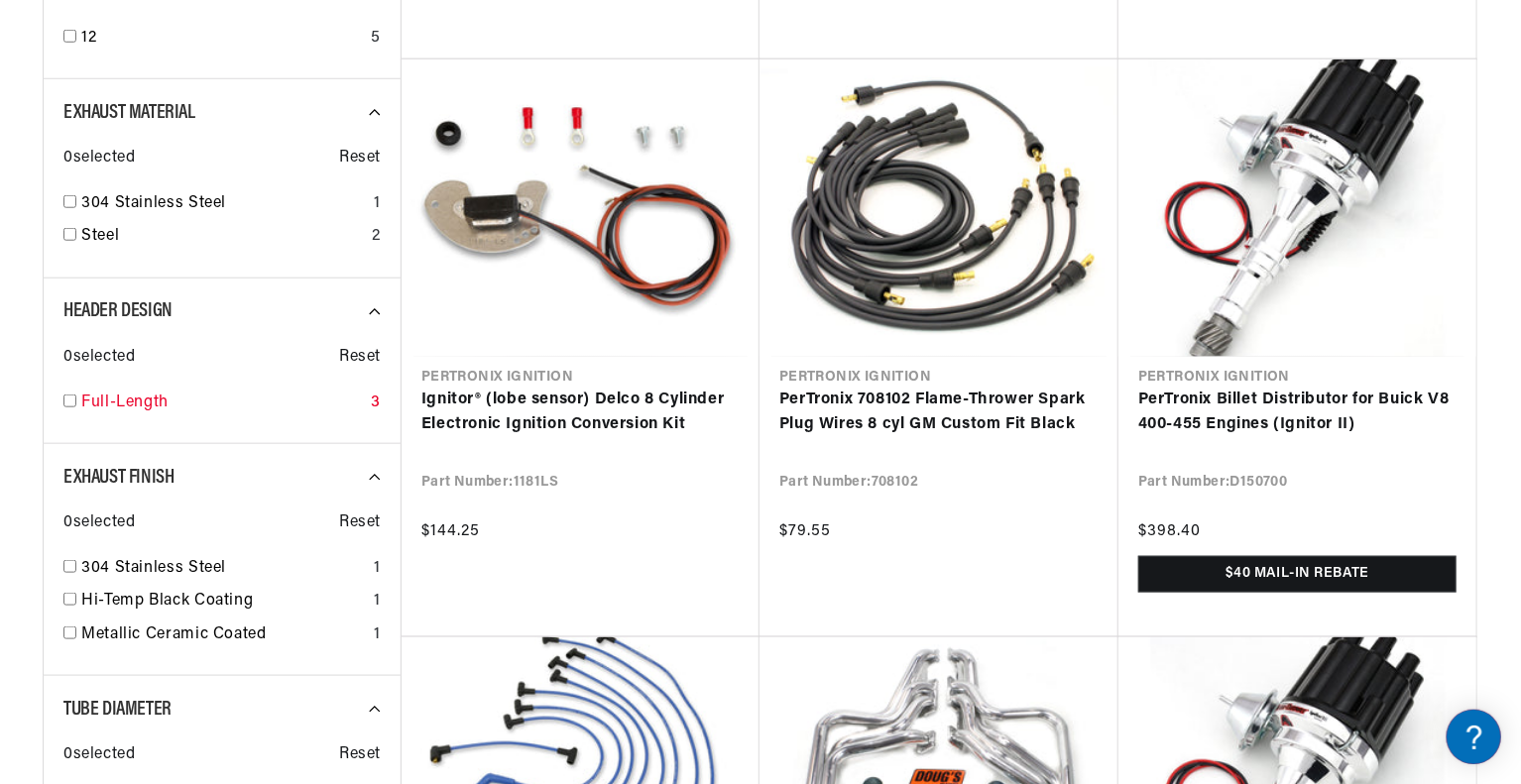 click on "Full-Length" at bounding box center (222, 403) 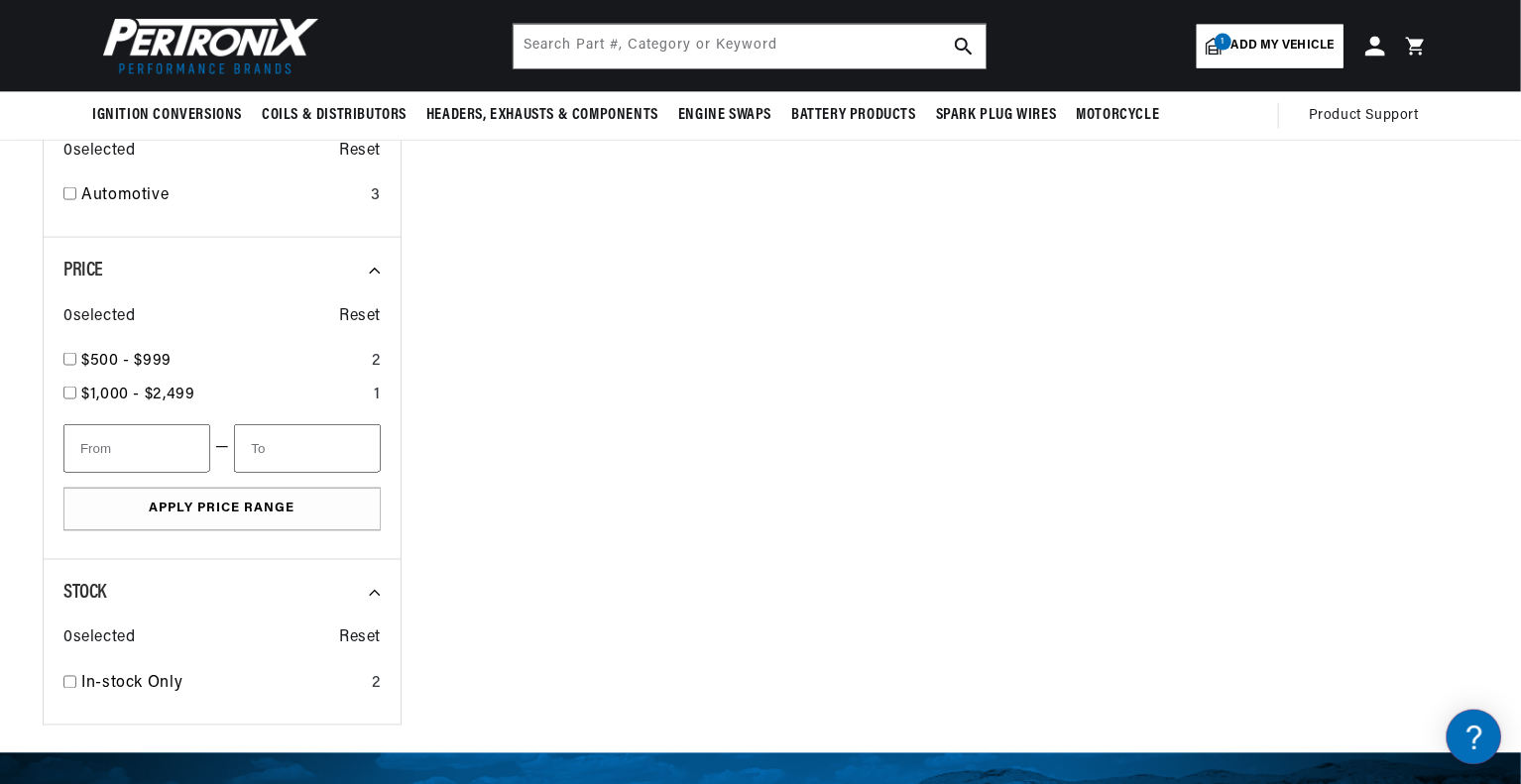 scroll, scrollTop: 1189, scrollLeft: 0, axis: vertical 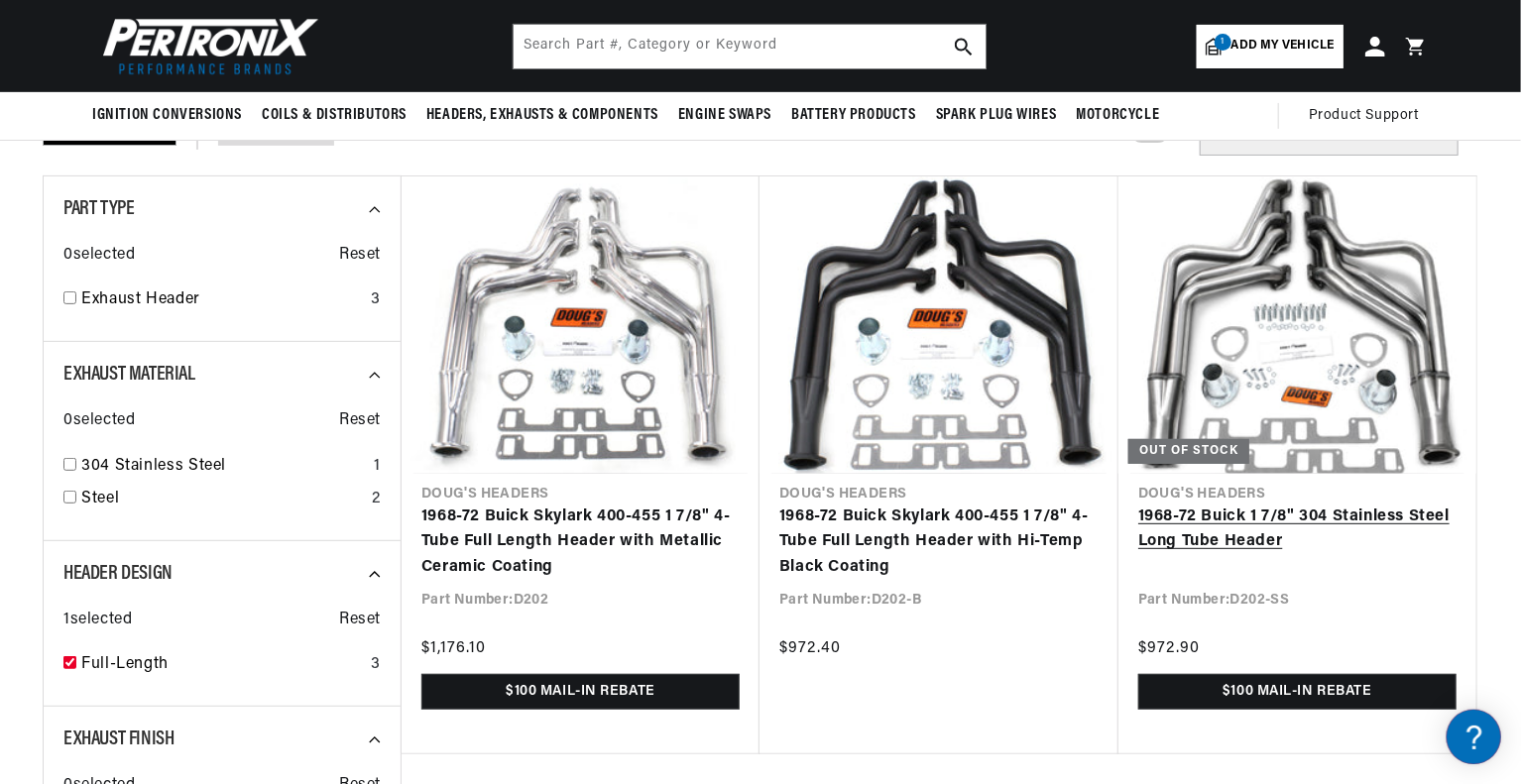 click on "1968-72 Buick 1 7/8" 304 Stainless Steel Long Tube Header" at bounding box center (1297, 529) 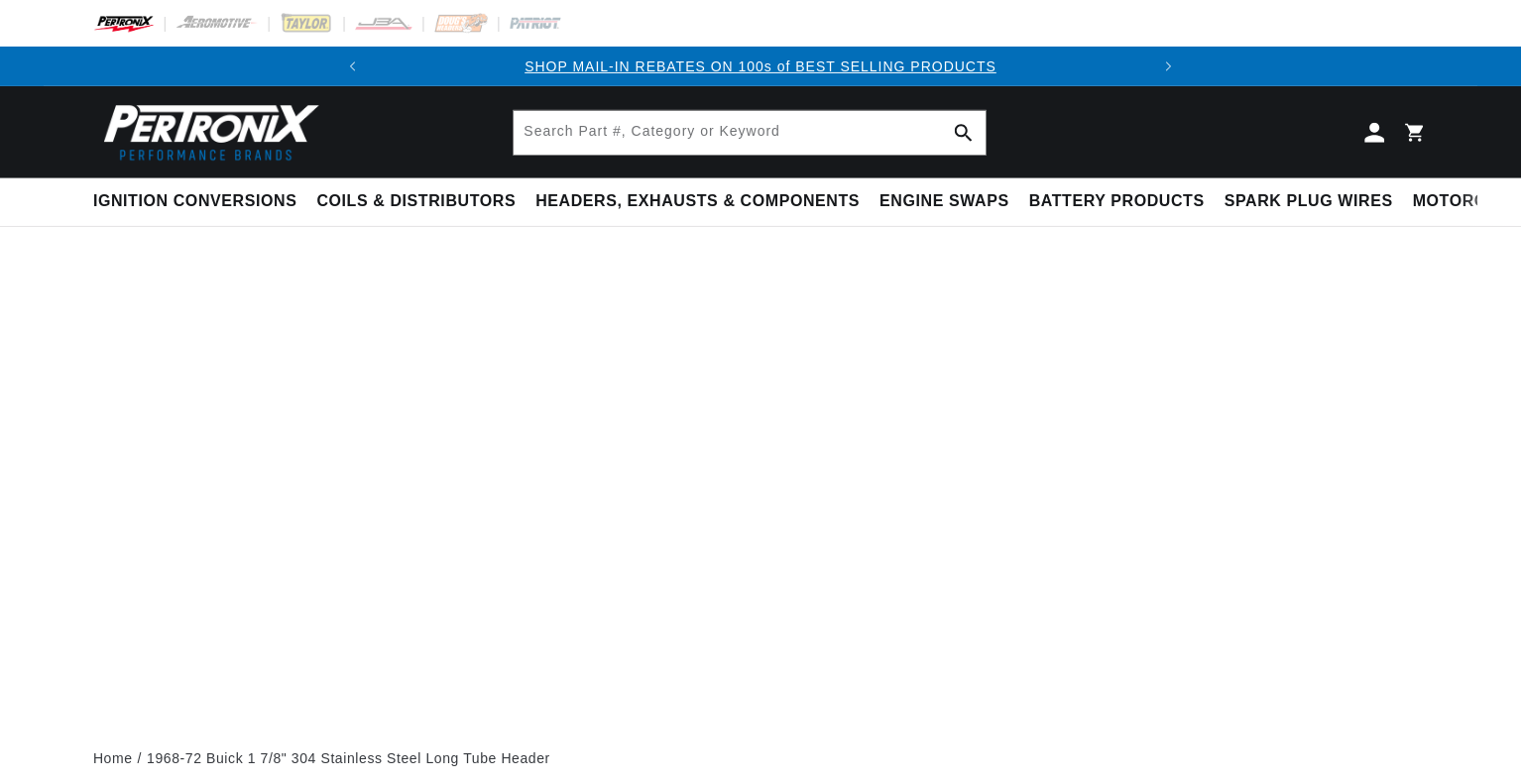 scroll, scrollTop: 0, scrollLeft: 0, axis: both 